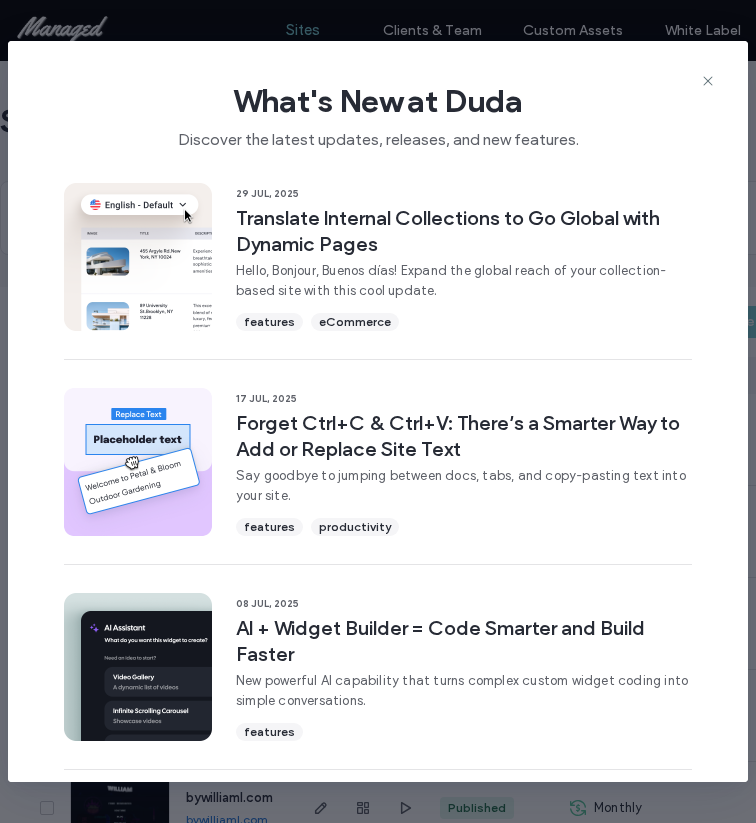 scroll, scrollTop: 0, scrollLeft: 0, axis: both 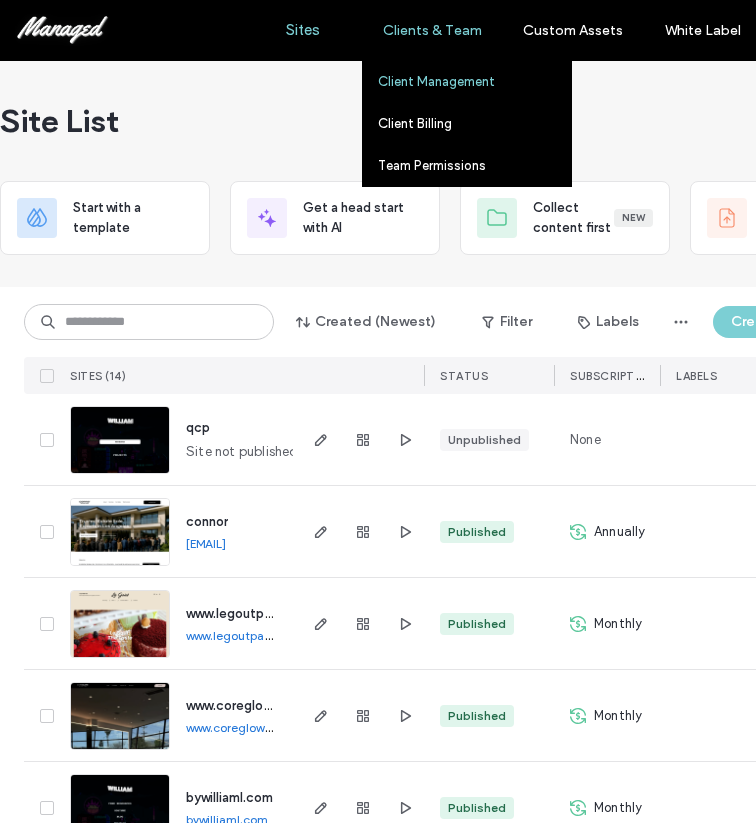 click on "Client Management" at bounding box center (436, 81) 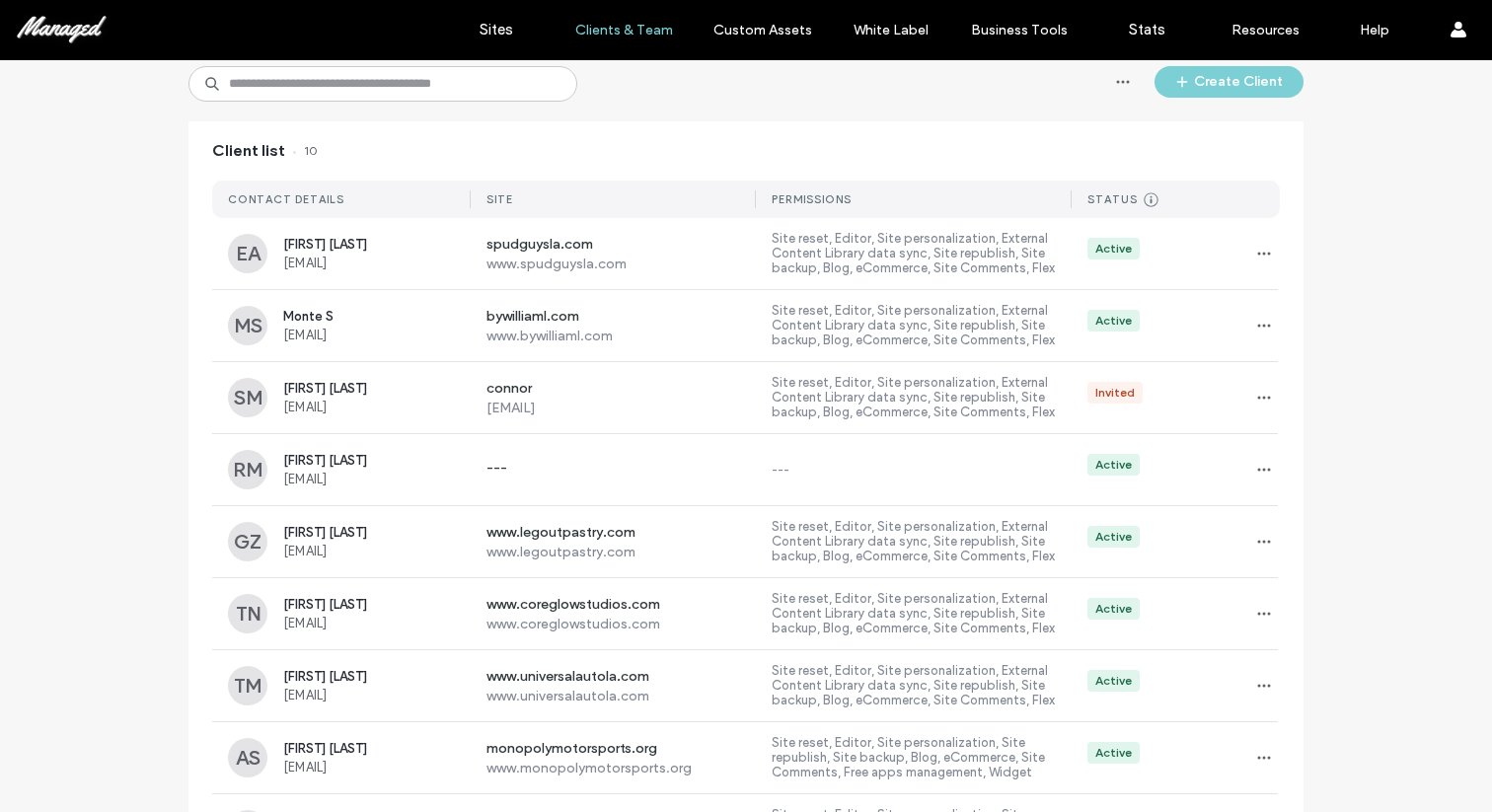 scroll, scrollTop: 0, scrollLeft: 0, axis: both 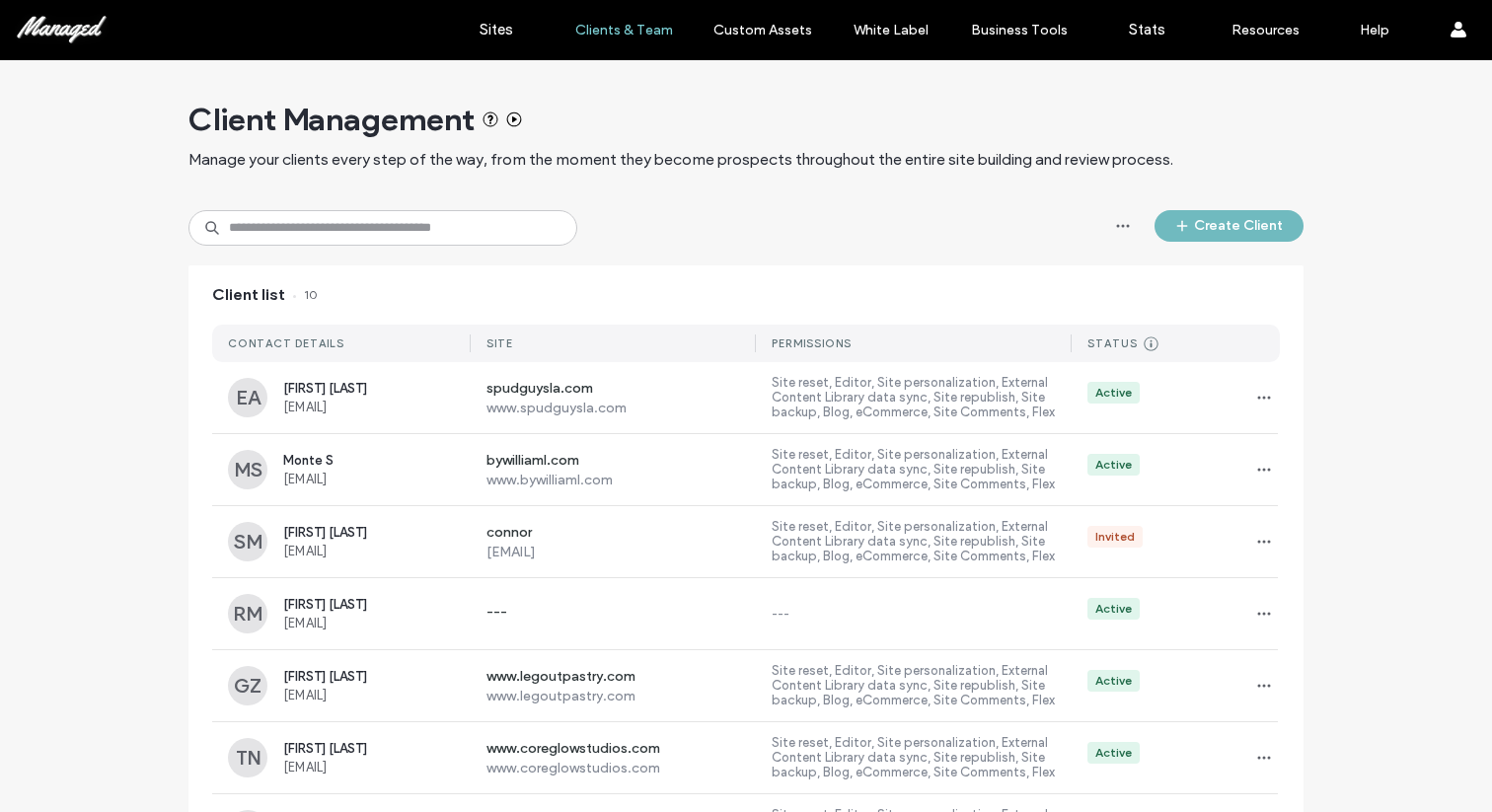 click on "Create Client" at bounding box center (1229, 226) 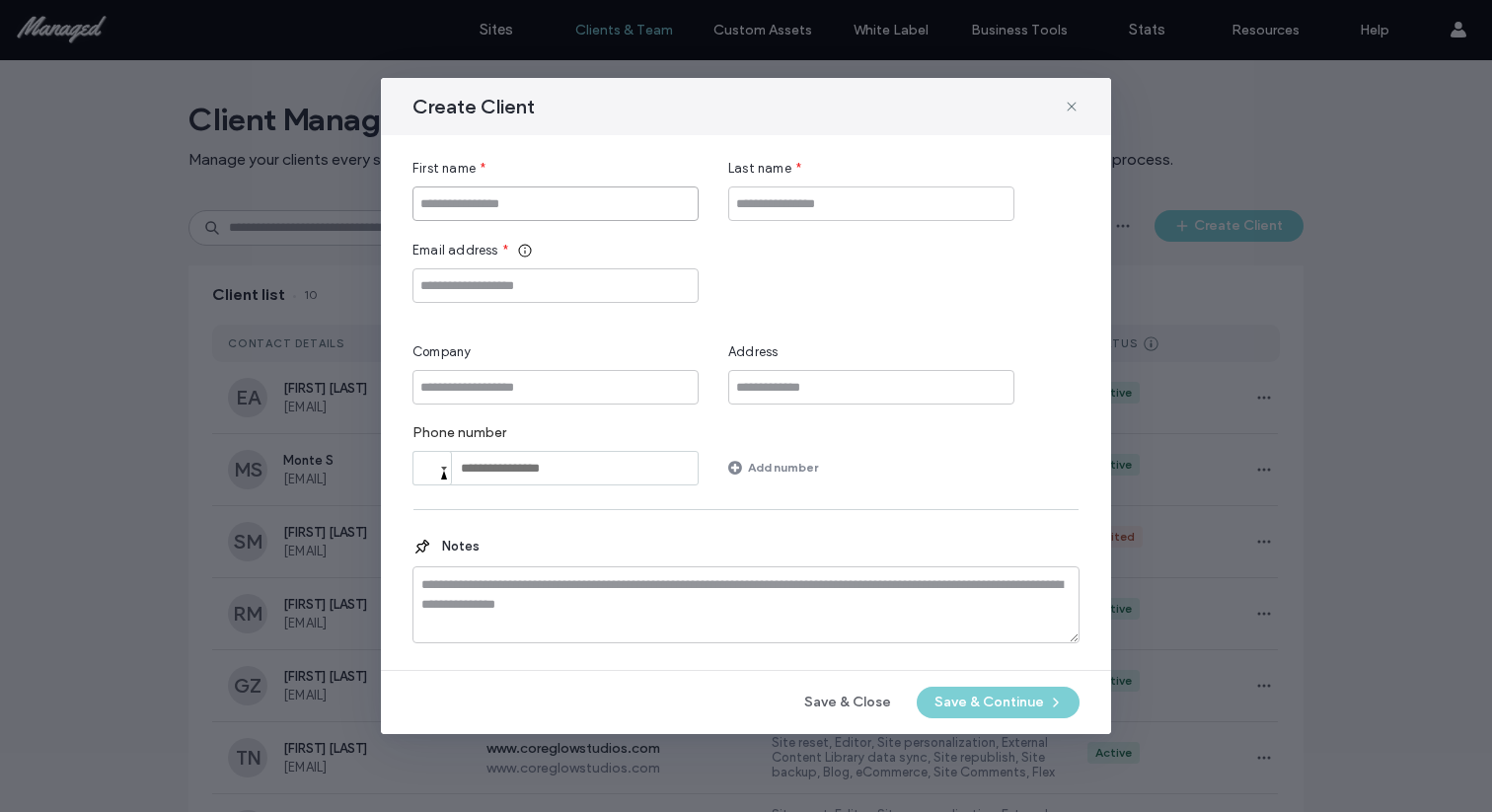 click at bounding box center [556, 203] 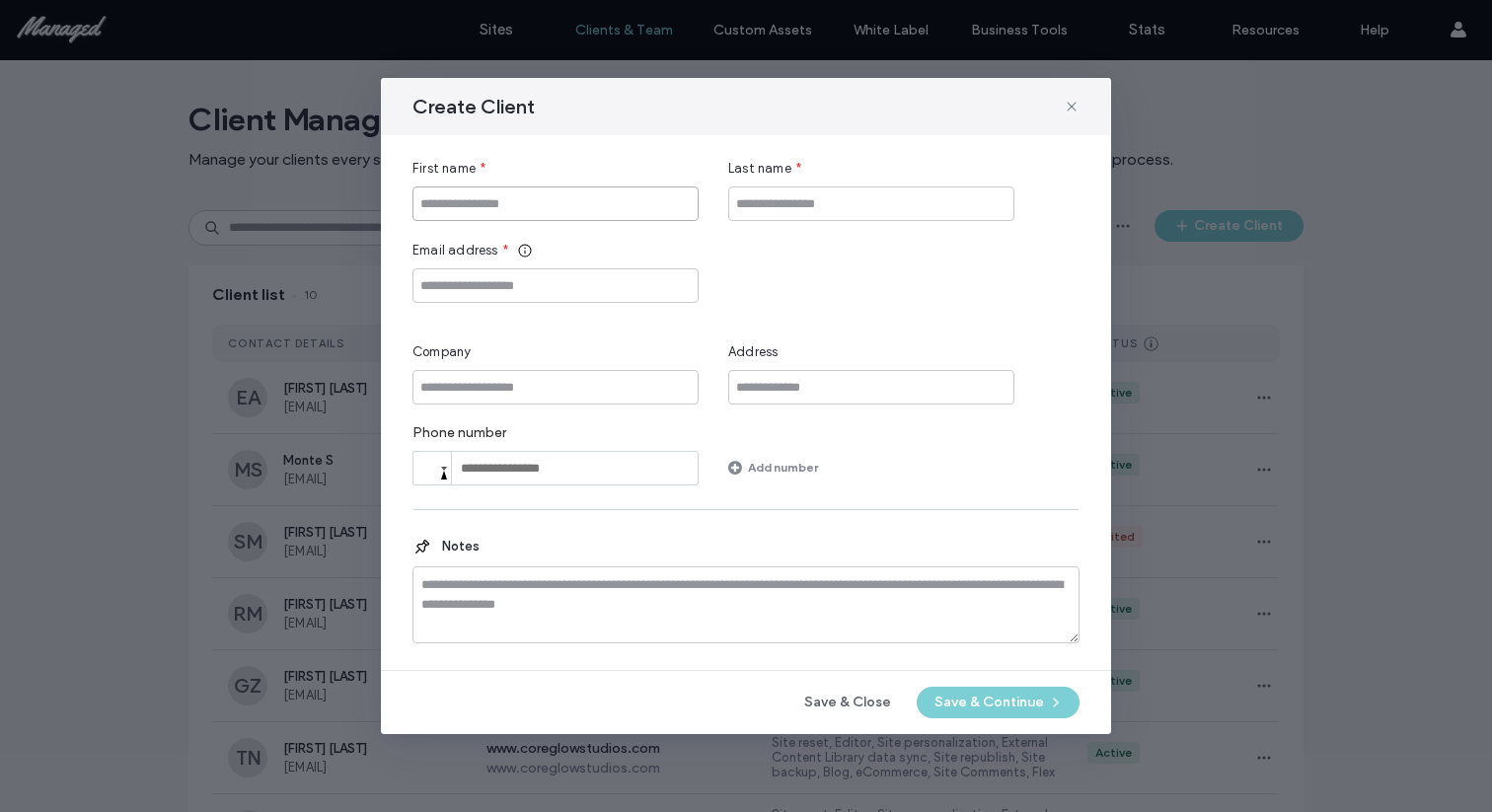 type on "*" 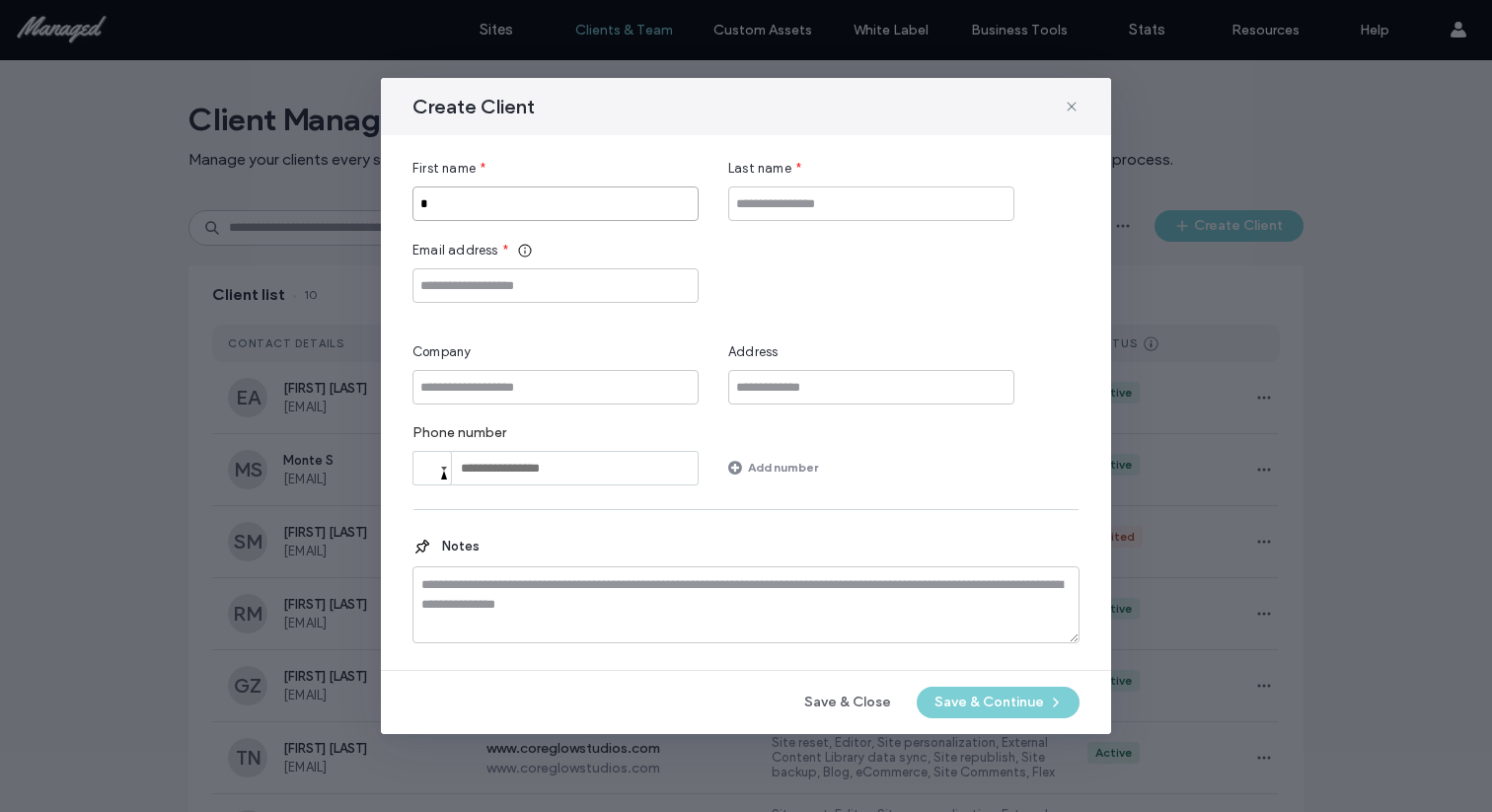 click on "*" at bounding box center [556, 203] 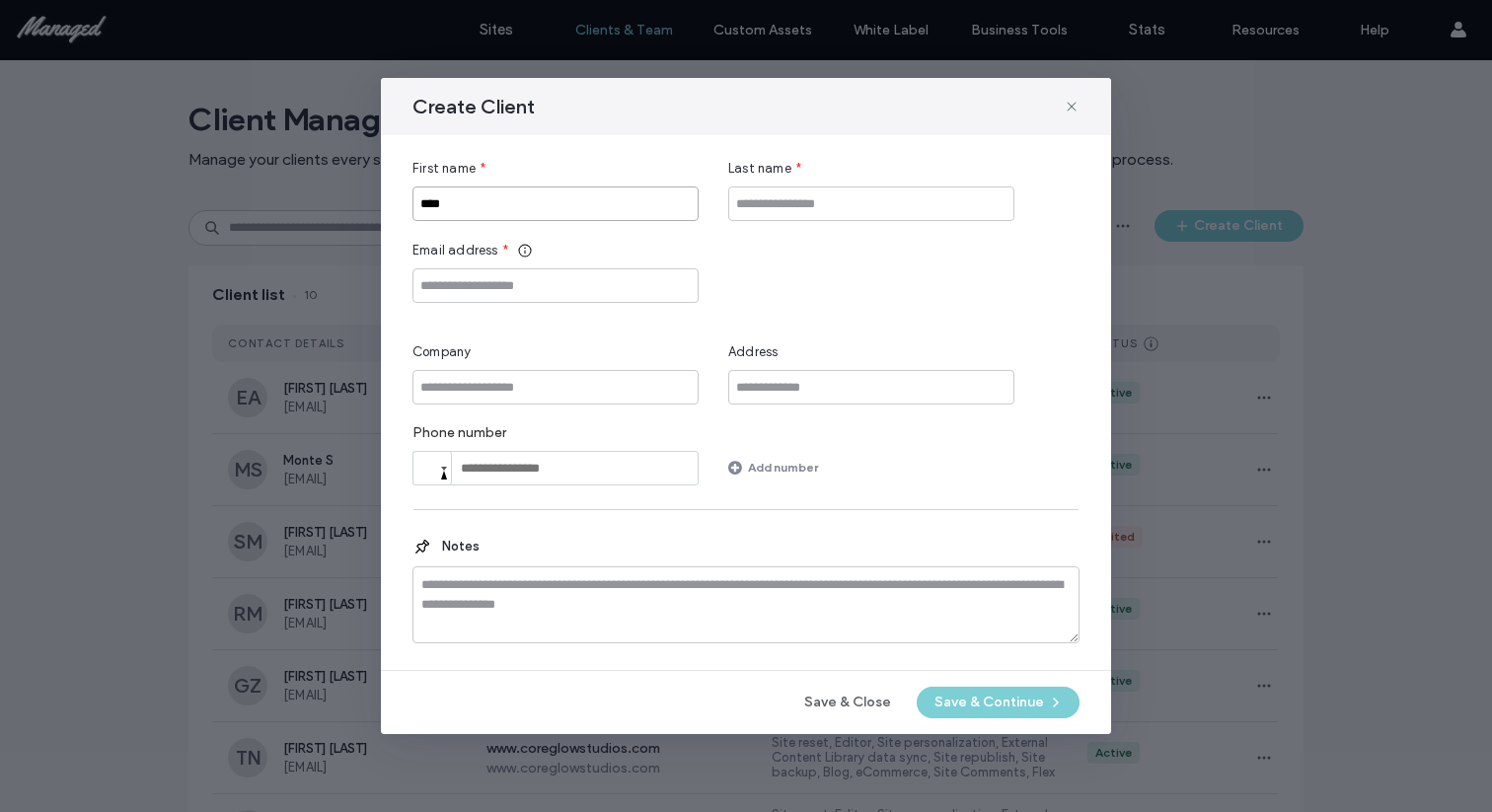 type on "****" 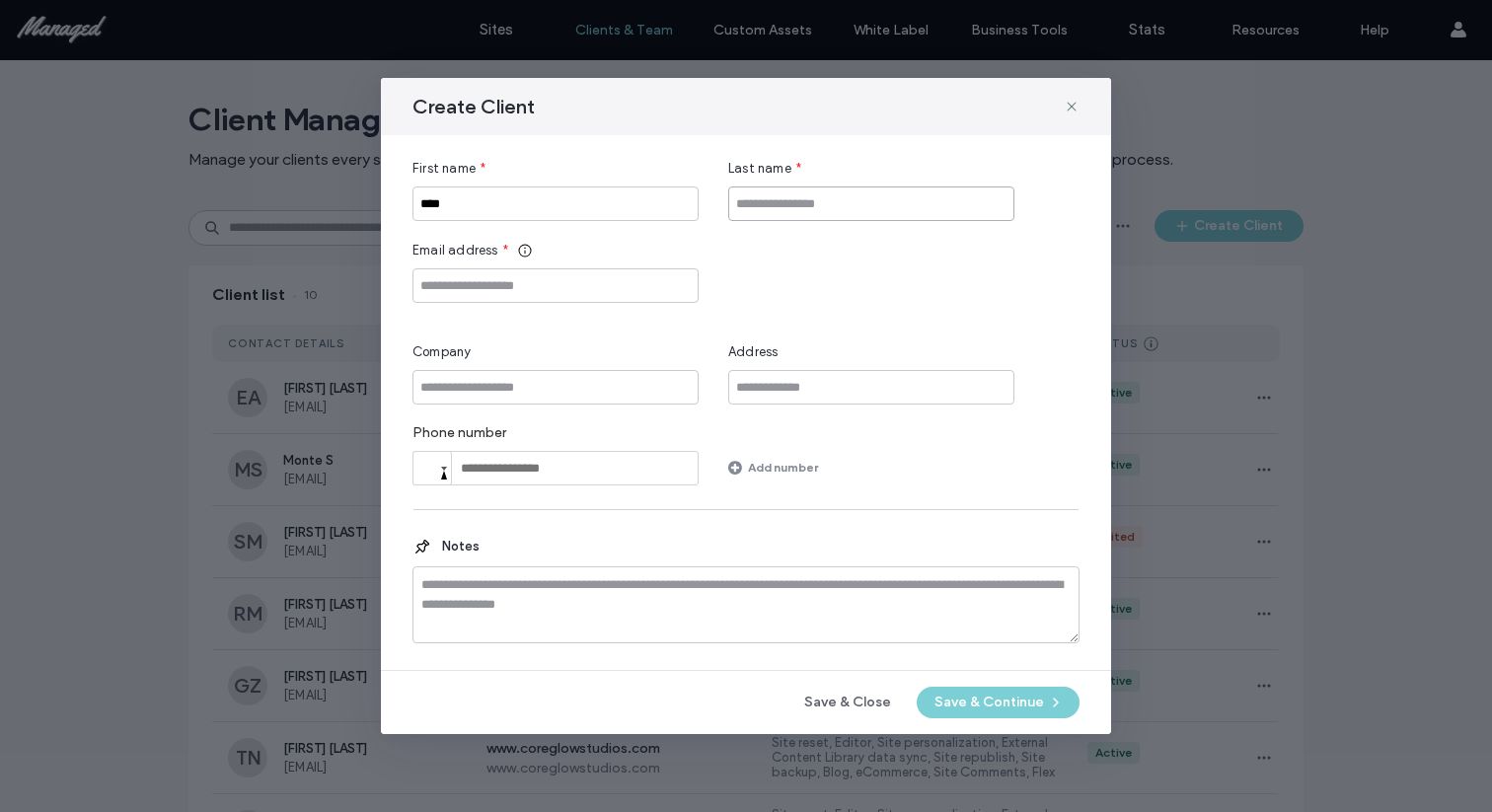 click at bounding box center (871, 203) 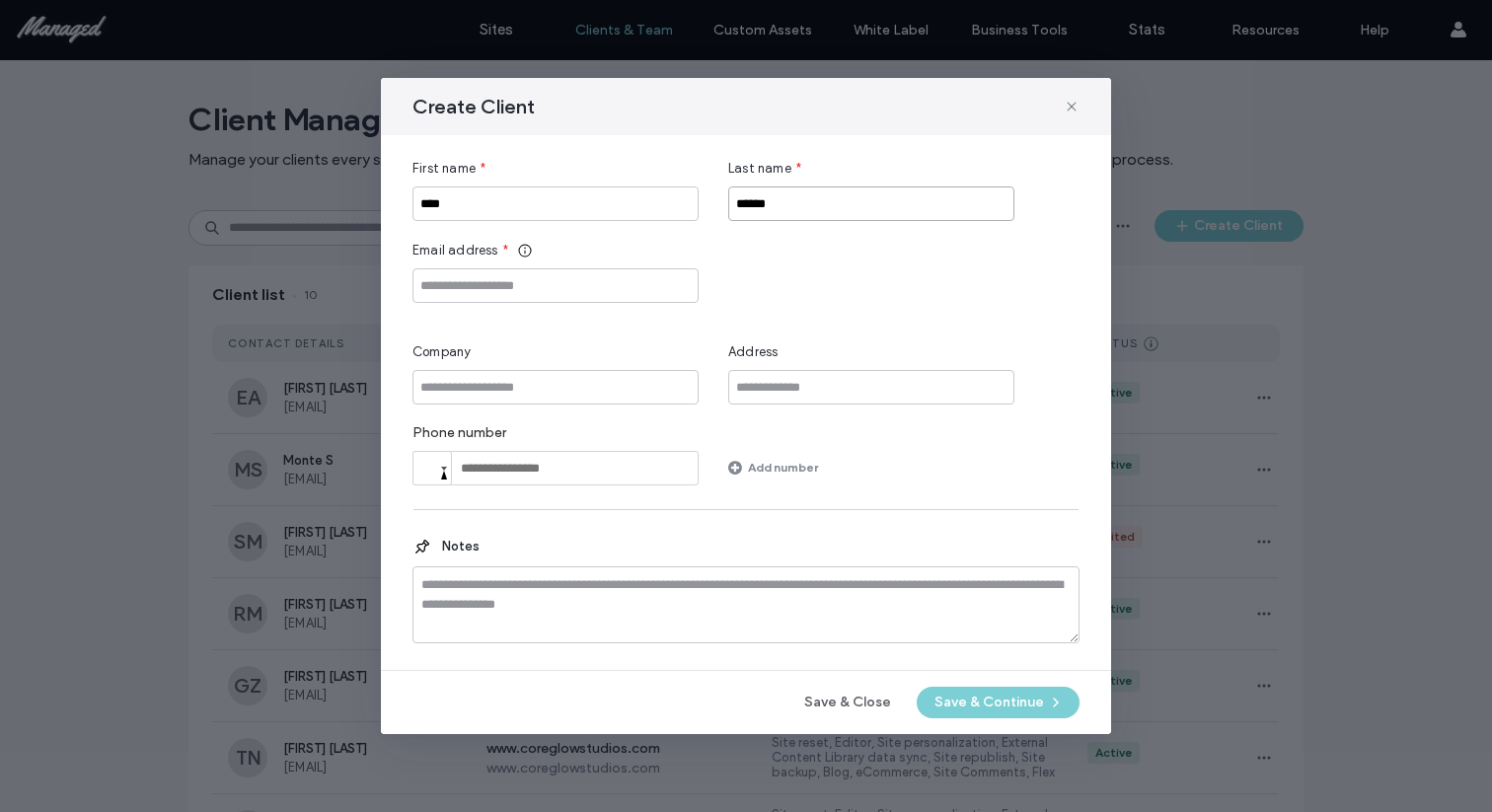 type on "******" 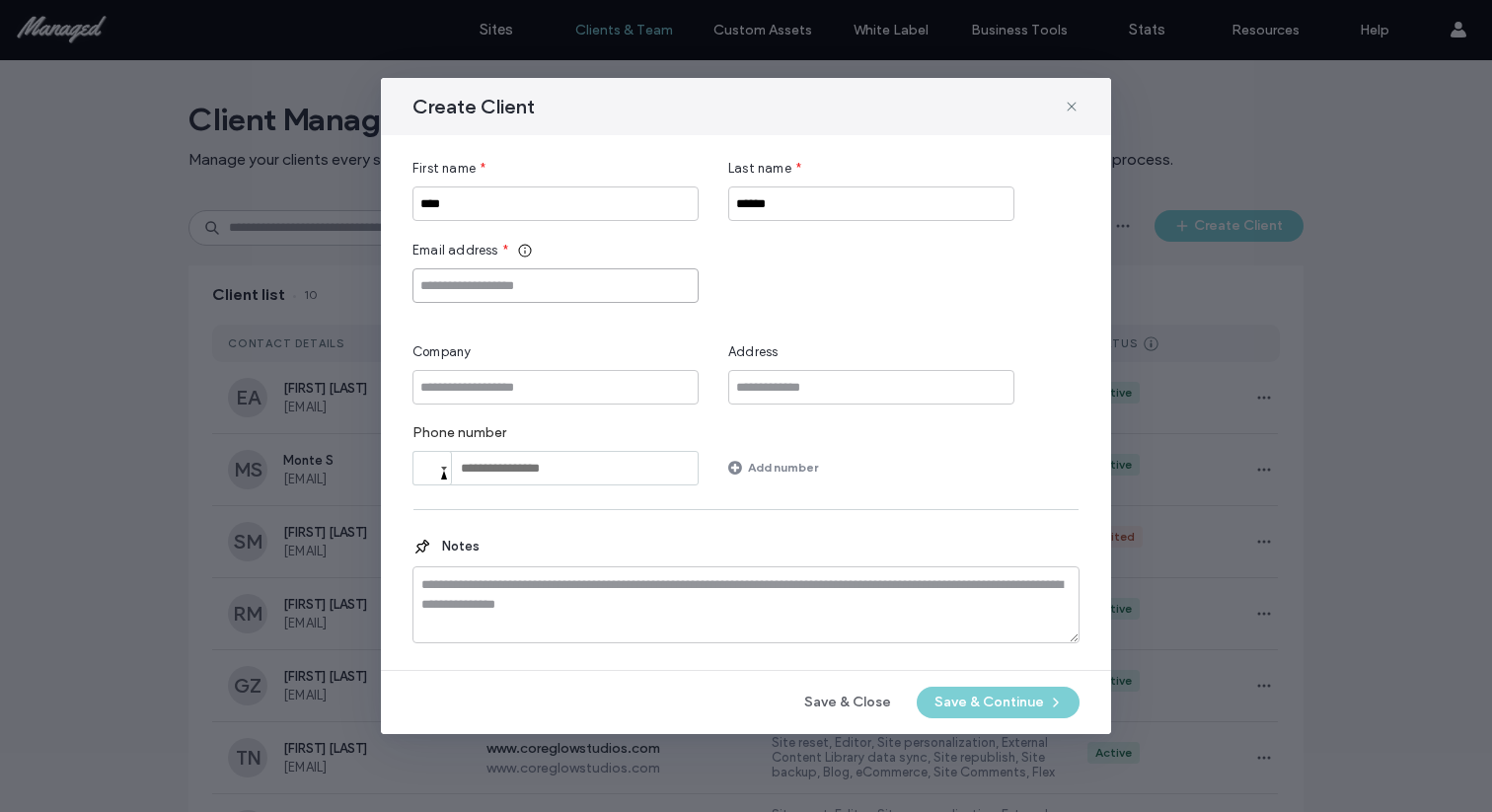 click at bounding box center [556, 285] 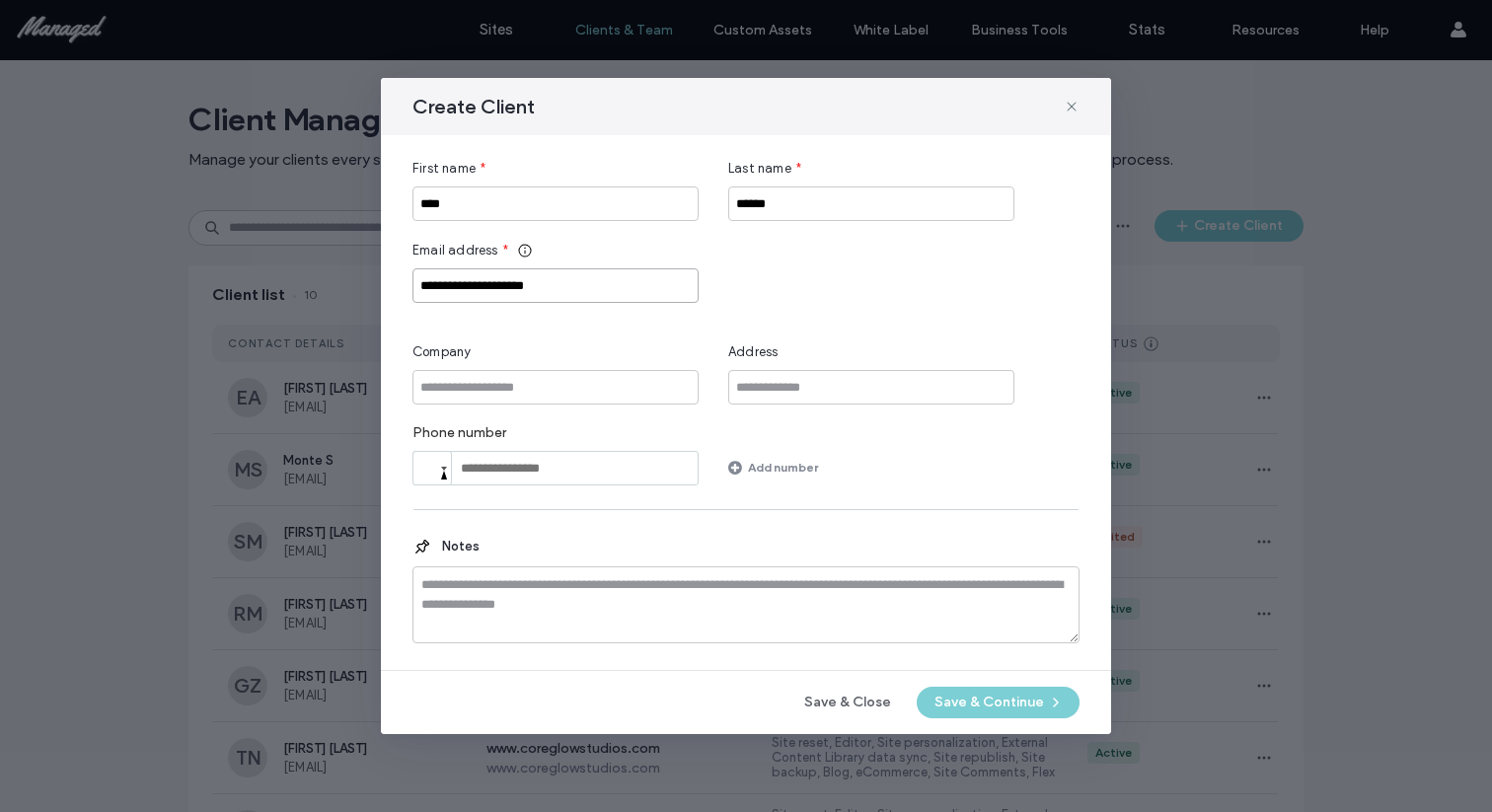 type on "**********" 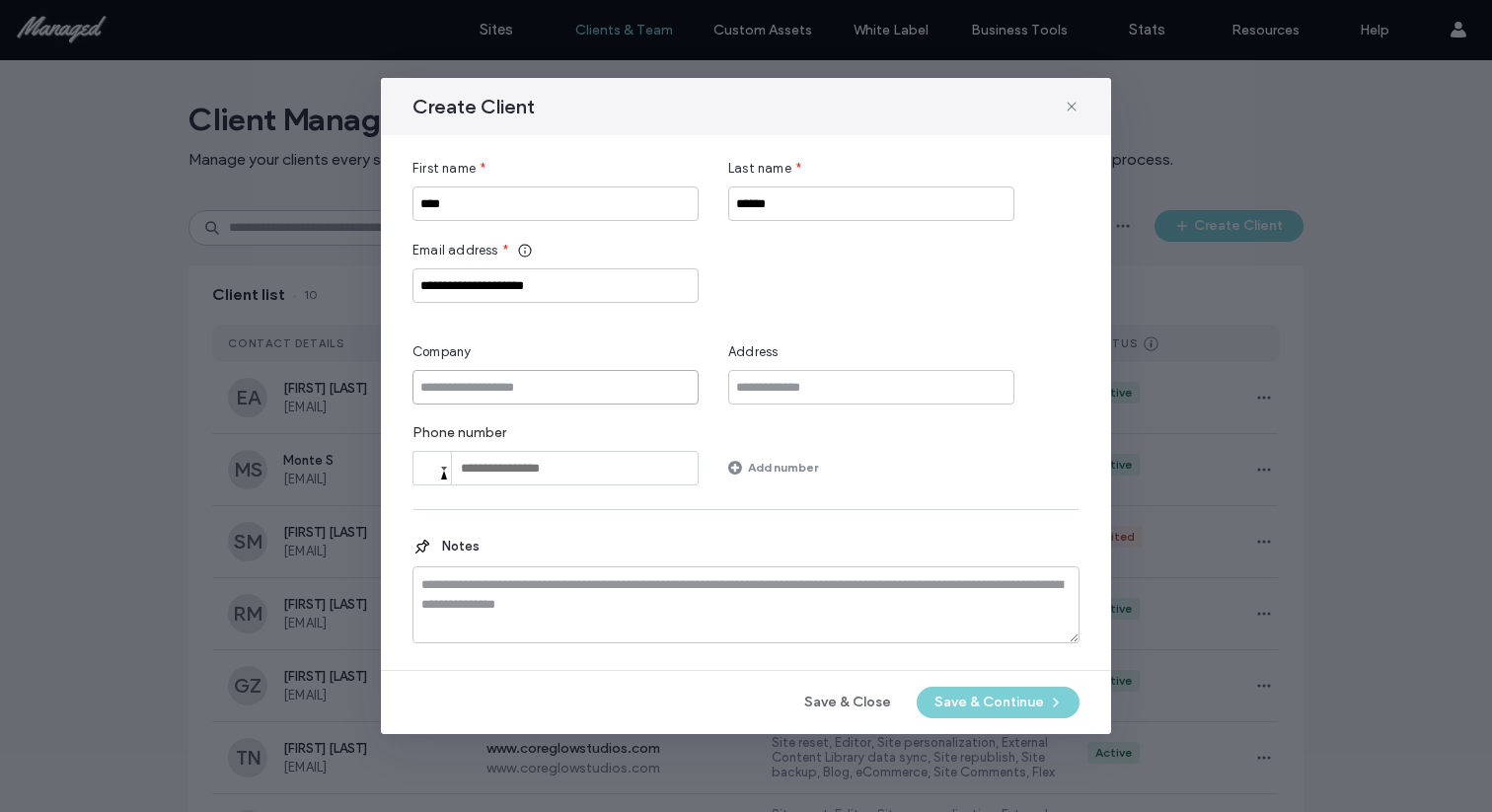 click at bounding box center (556, 387) 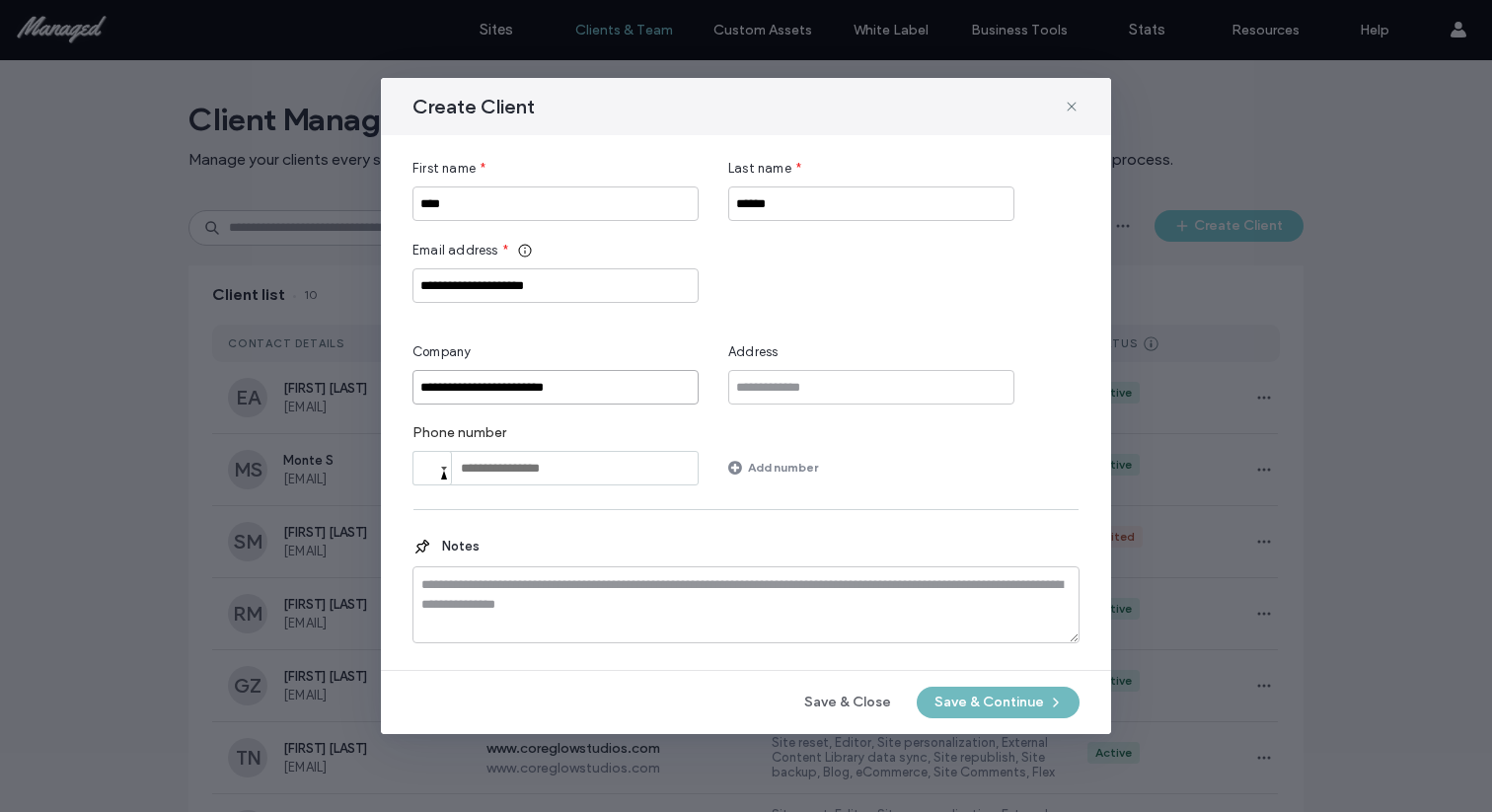 type on "**********" 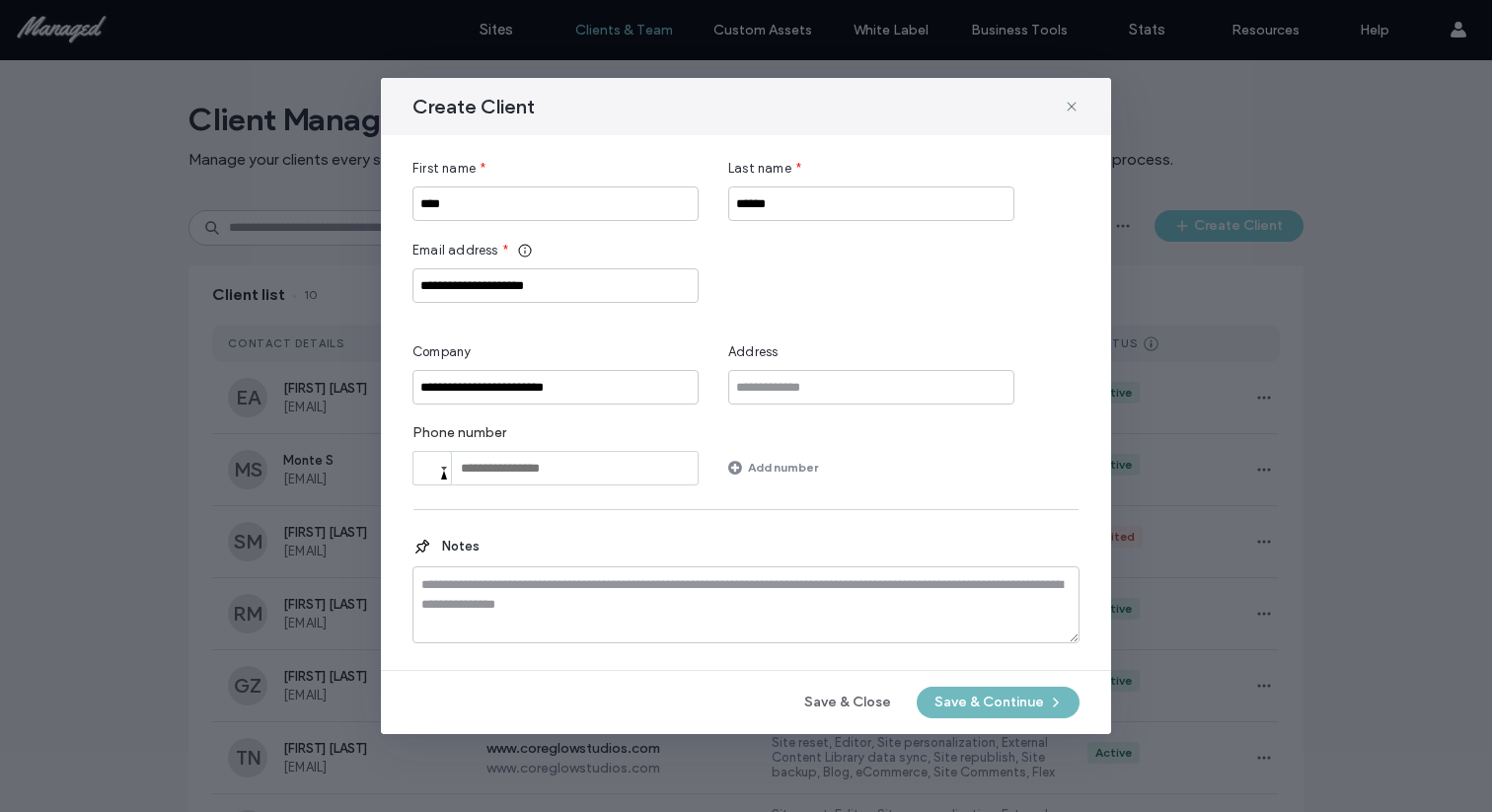 click on "Save & Continue" at bounding box center (998, 702) 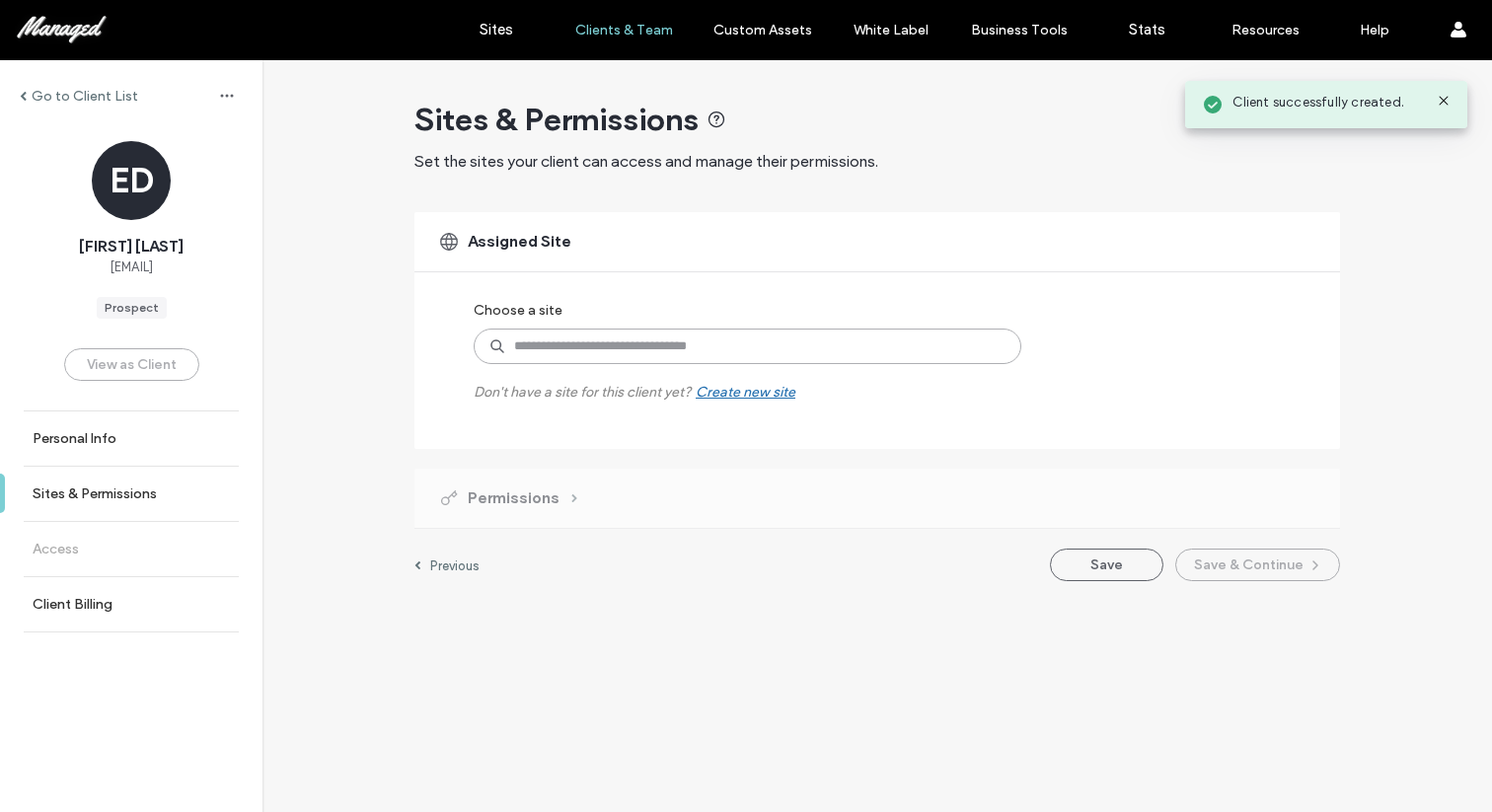 click at bounding box center (747, 346) 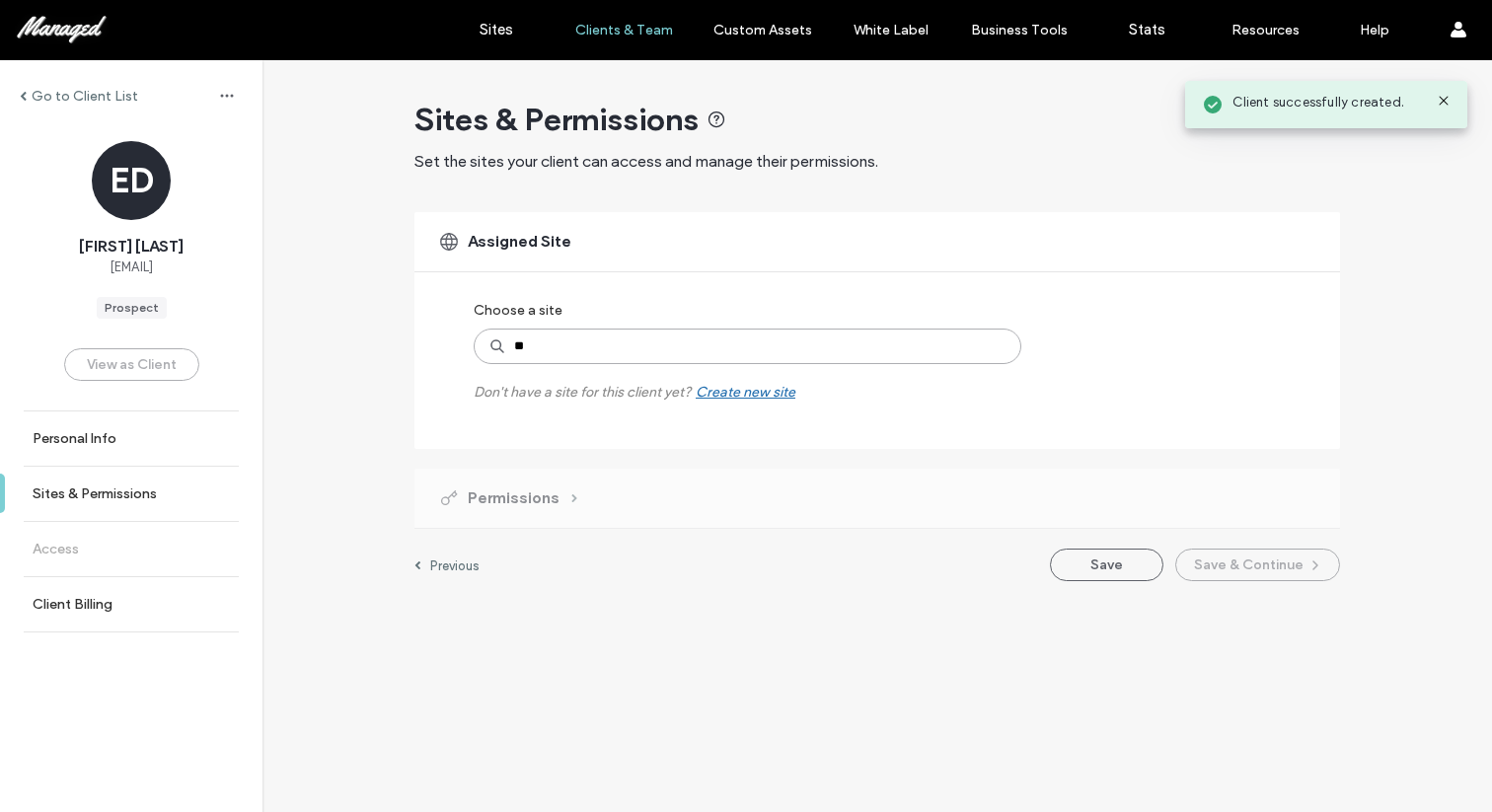type on "***" 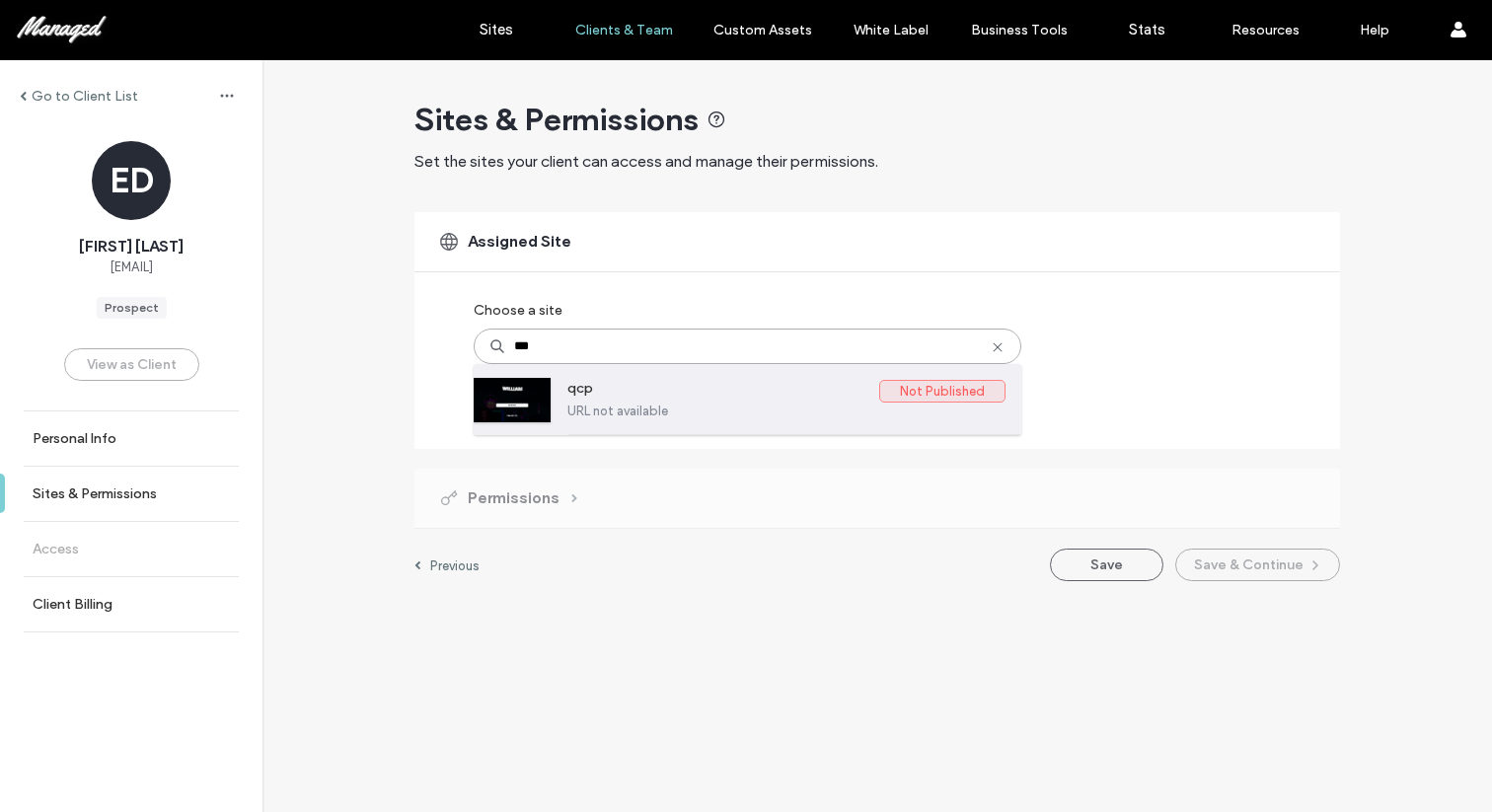 click on "qcp" at bounding box center (723, 392) 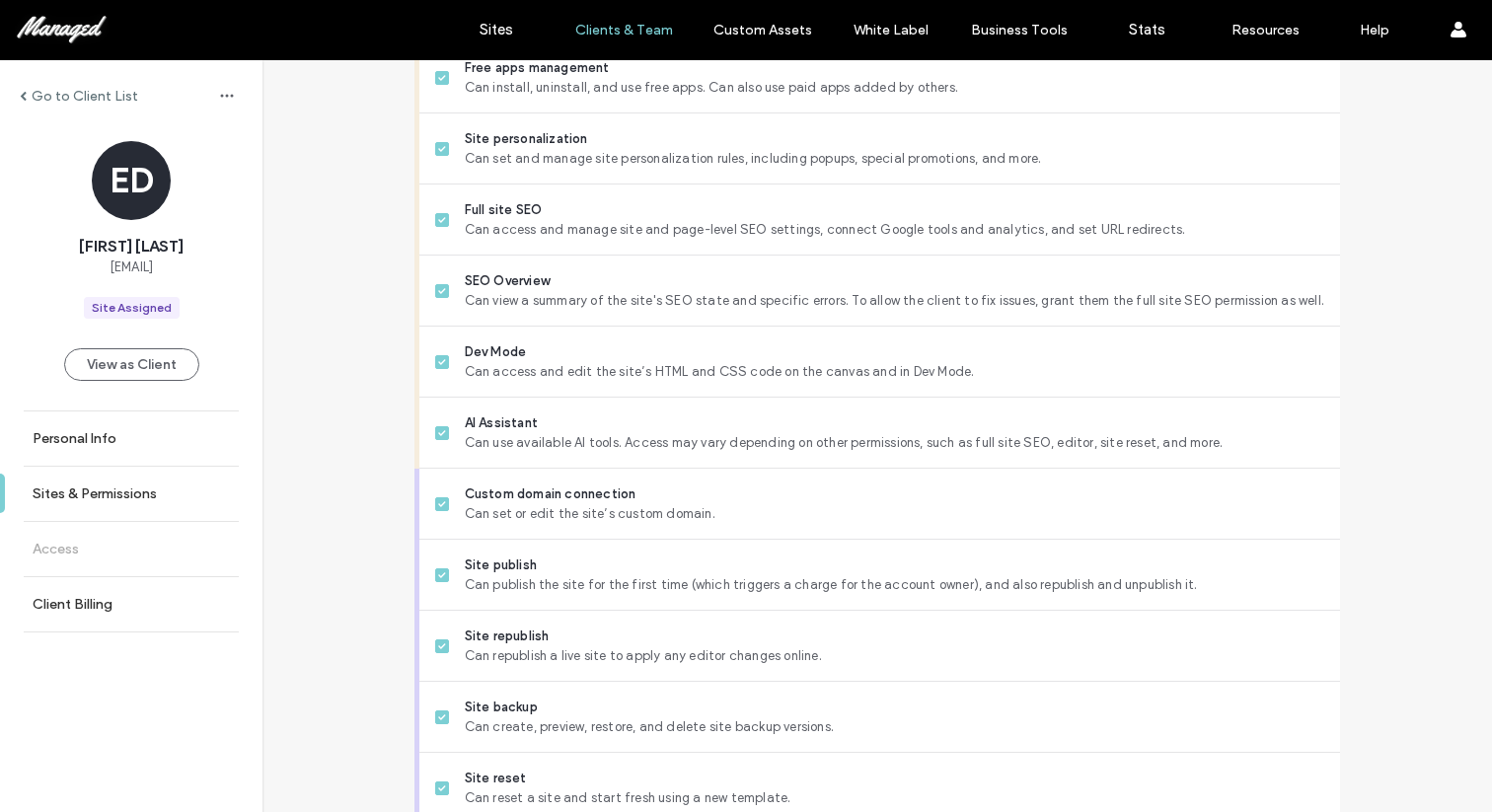scroll, scrollTop: 1629, scrollLeft: 0, axis: vertical 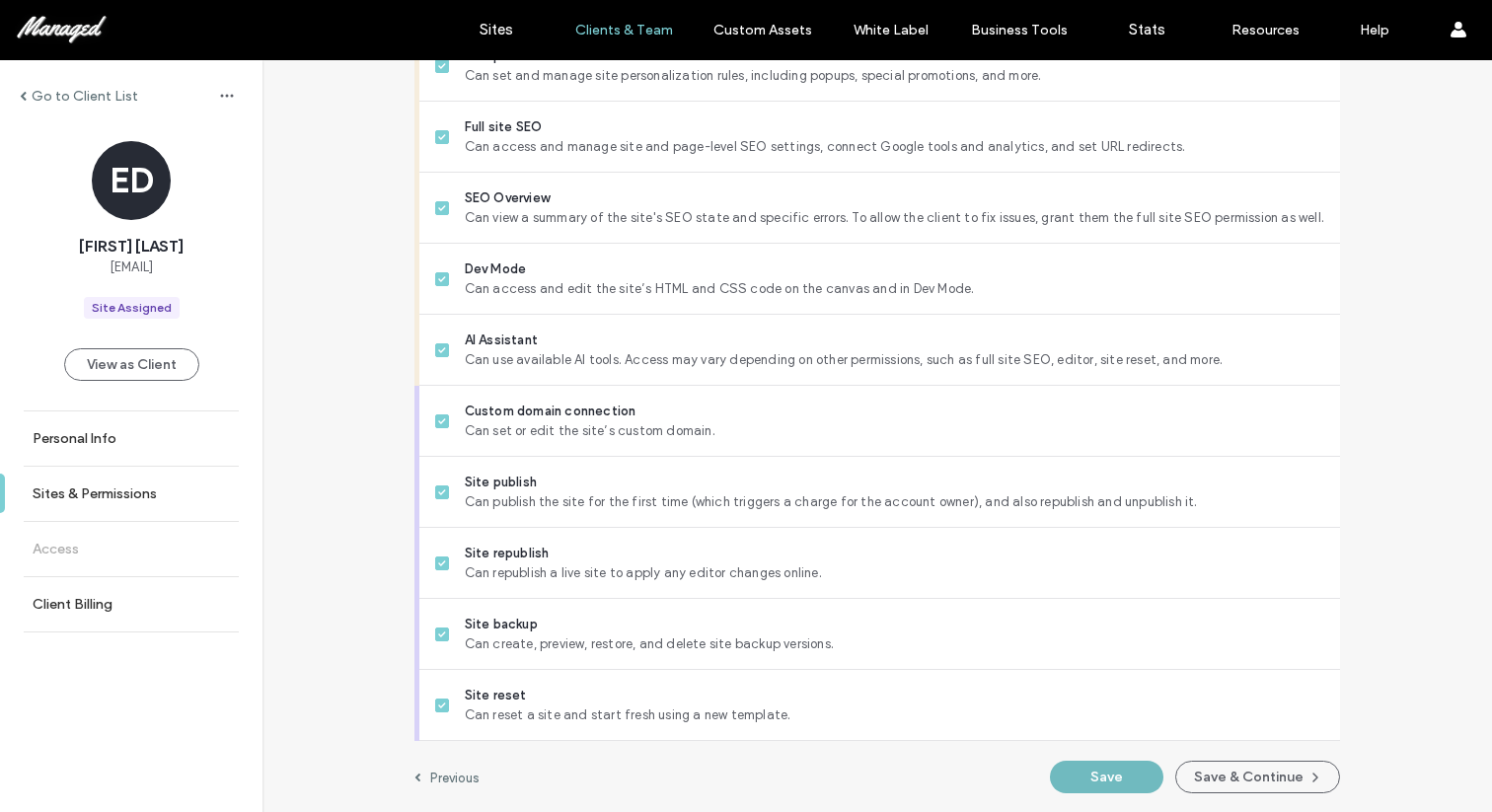 click on "Save" at bounding box center [1106, 776] 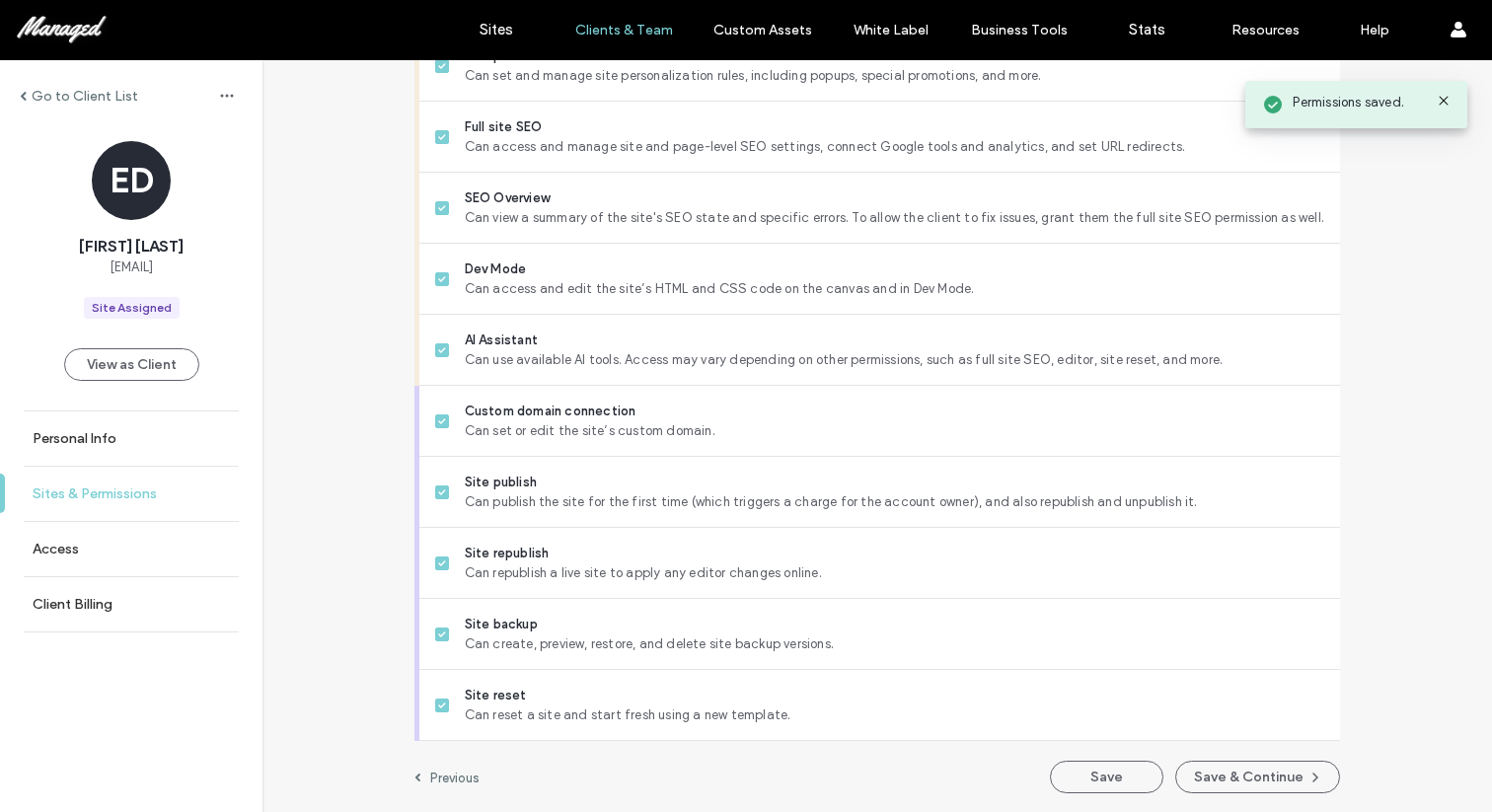 click on "Sites & Permissions" at bounding box center [95, 493] 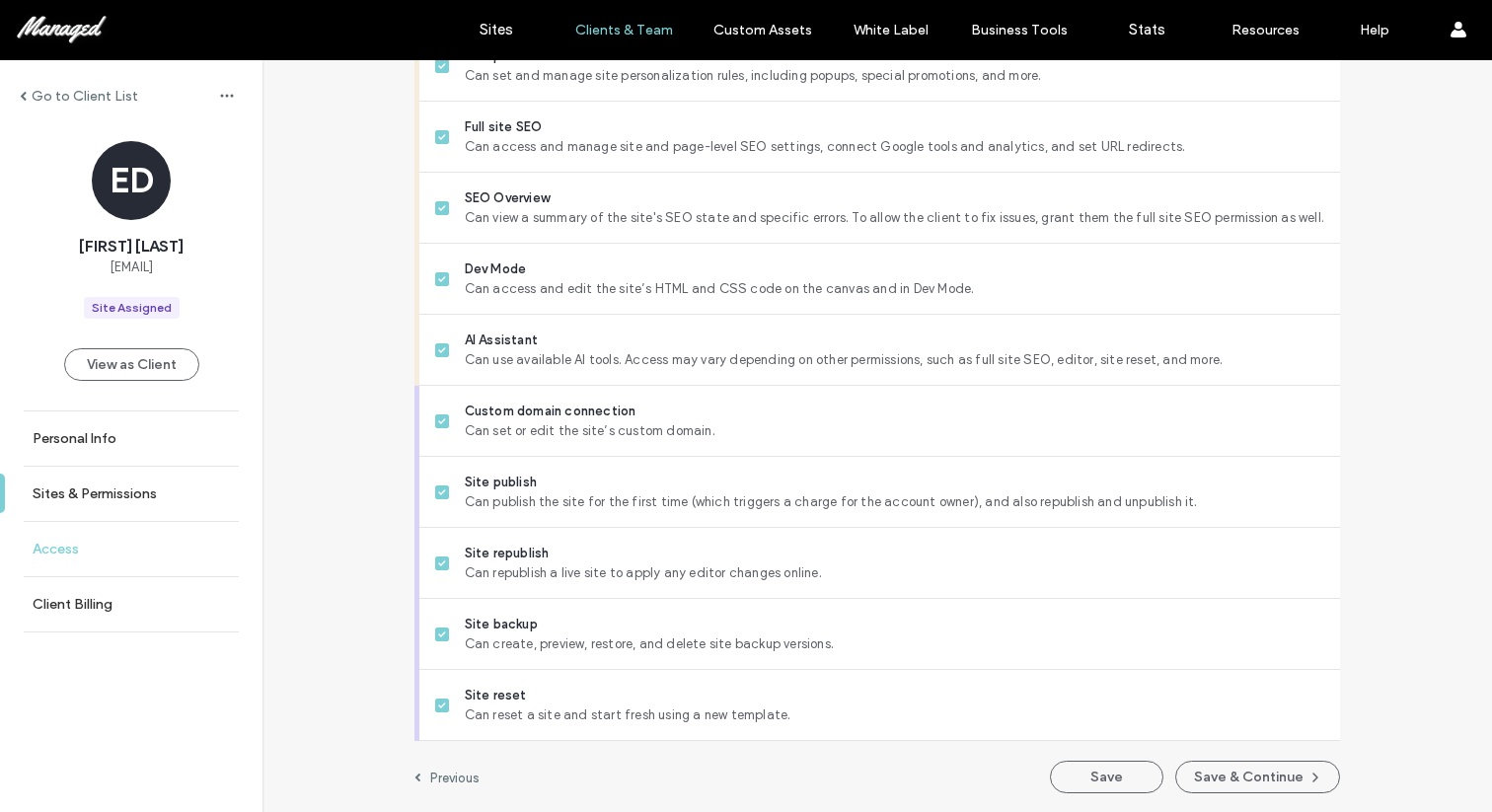 click on "Access" at bounding box center [131, 549] 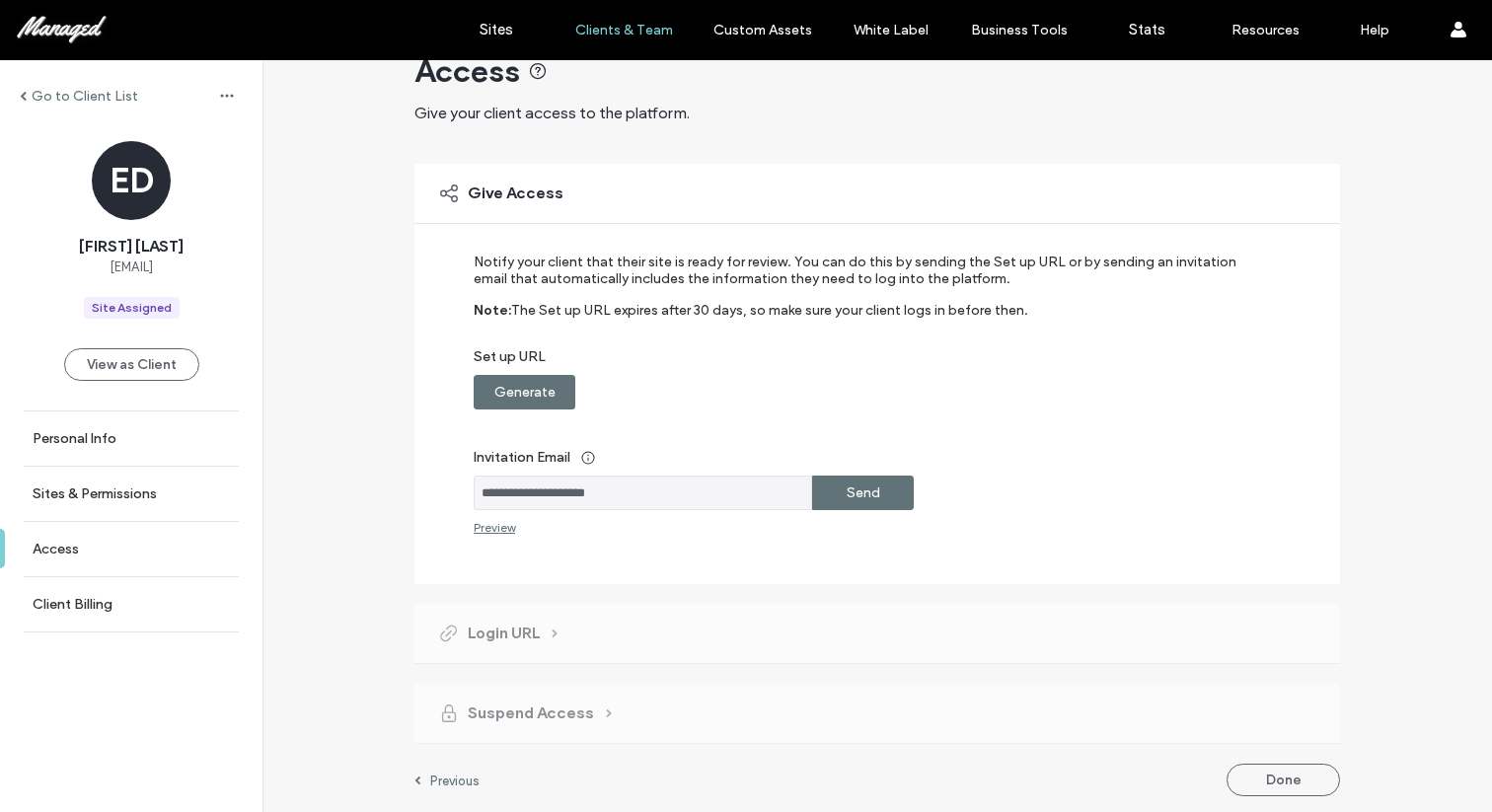 scroll, scrollTop: 51, scrollLeft: 0, axis: vertical 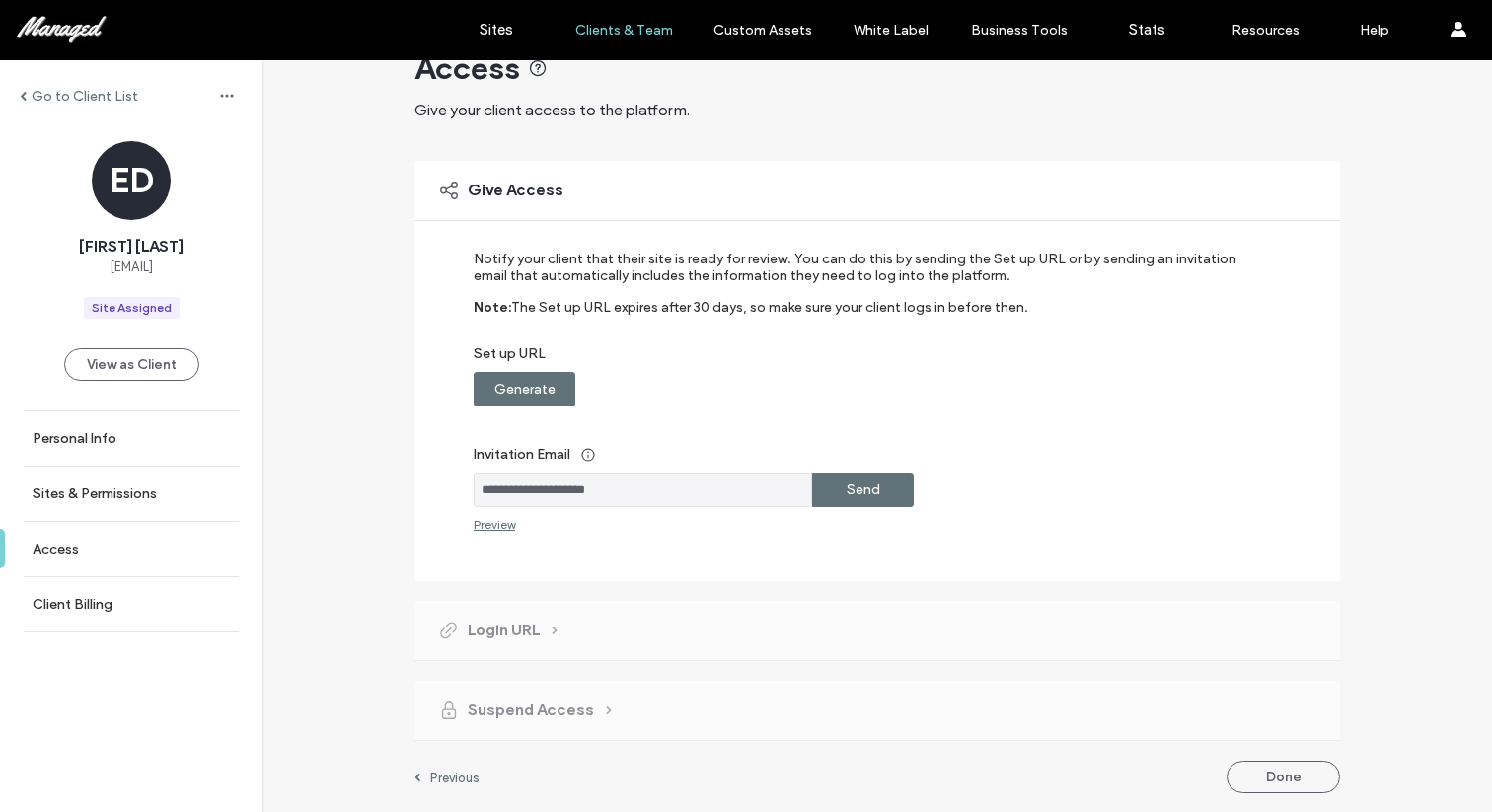 click on "Send" at bounding box center (862, 489) 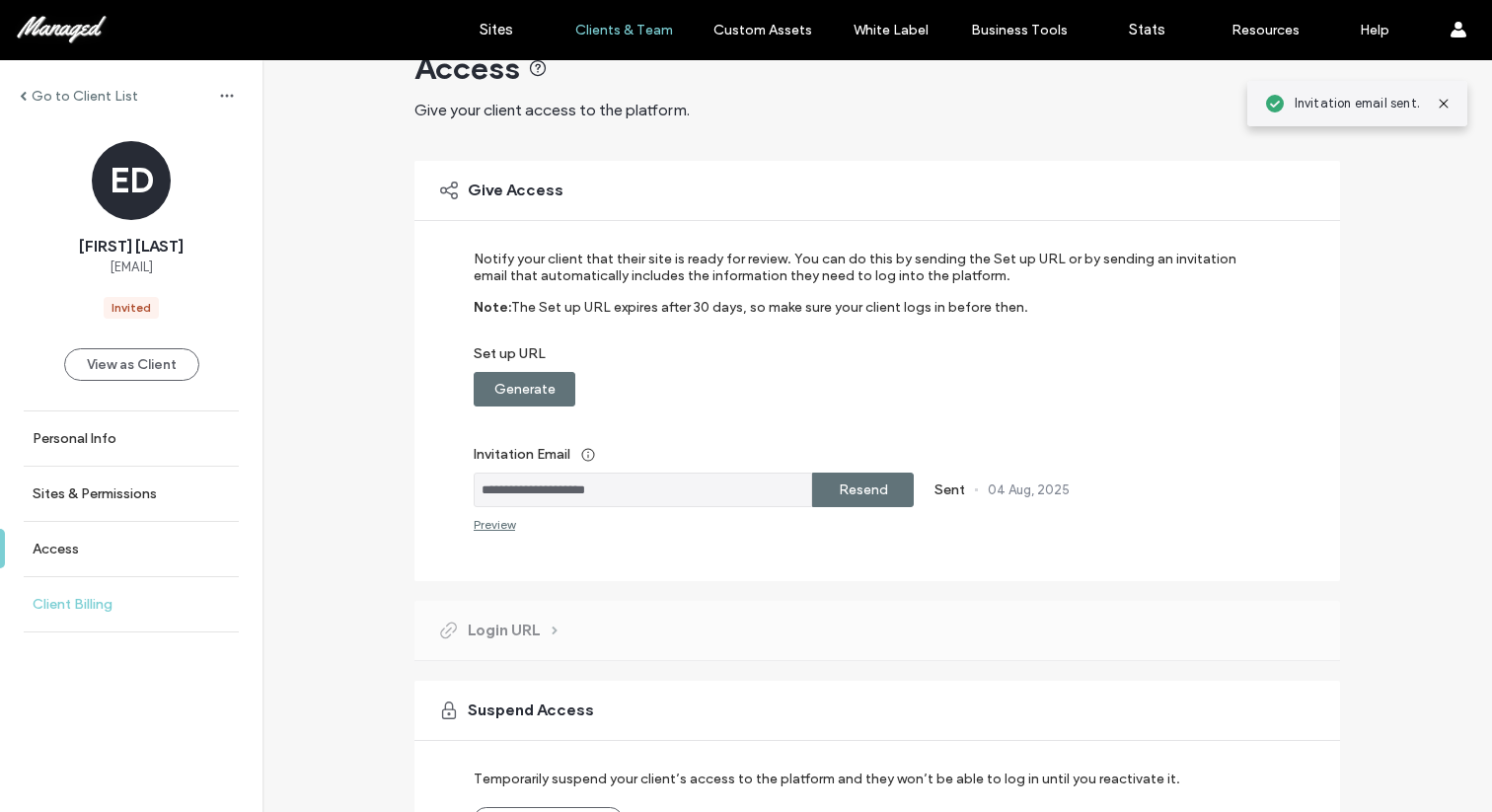 click on "Client Billing" at bounding box center (131, 604) 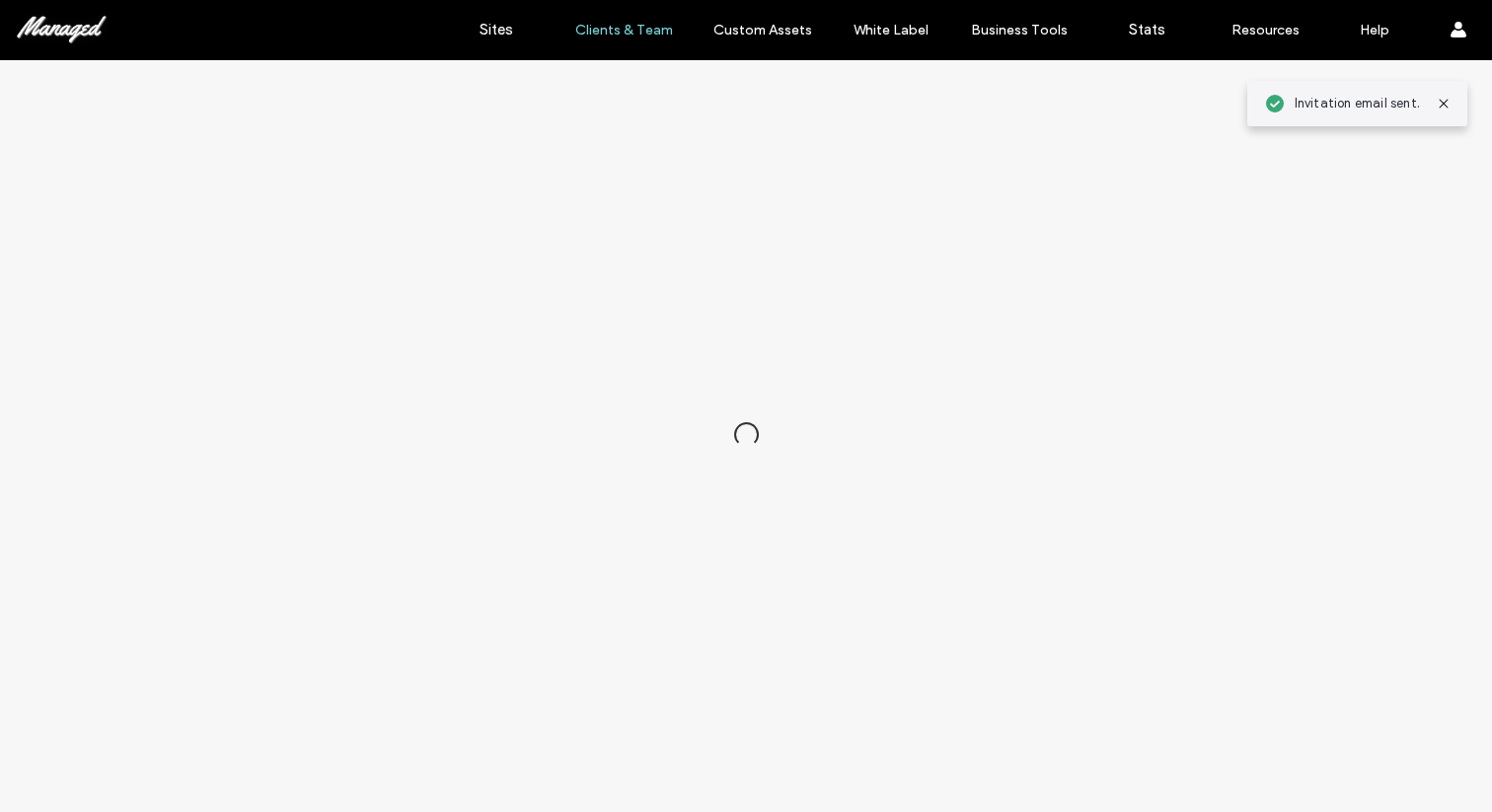 scroll, scrollTop: 0, scrollLeft: 0, axis: both 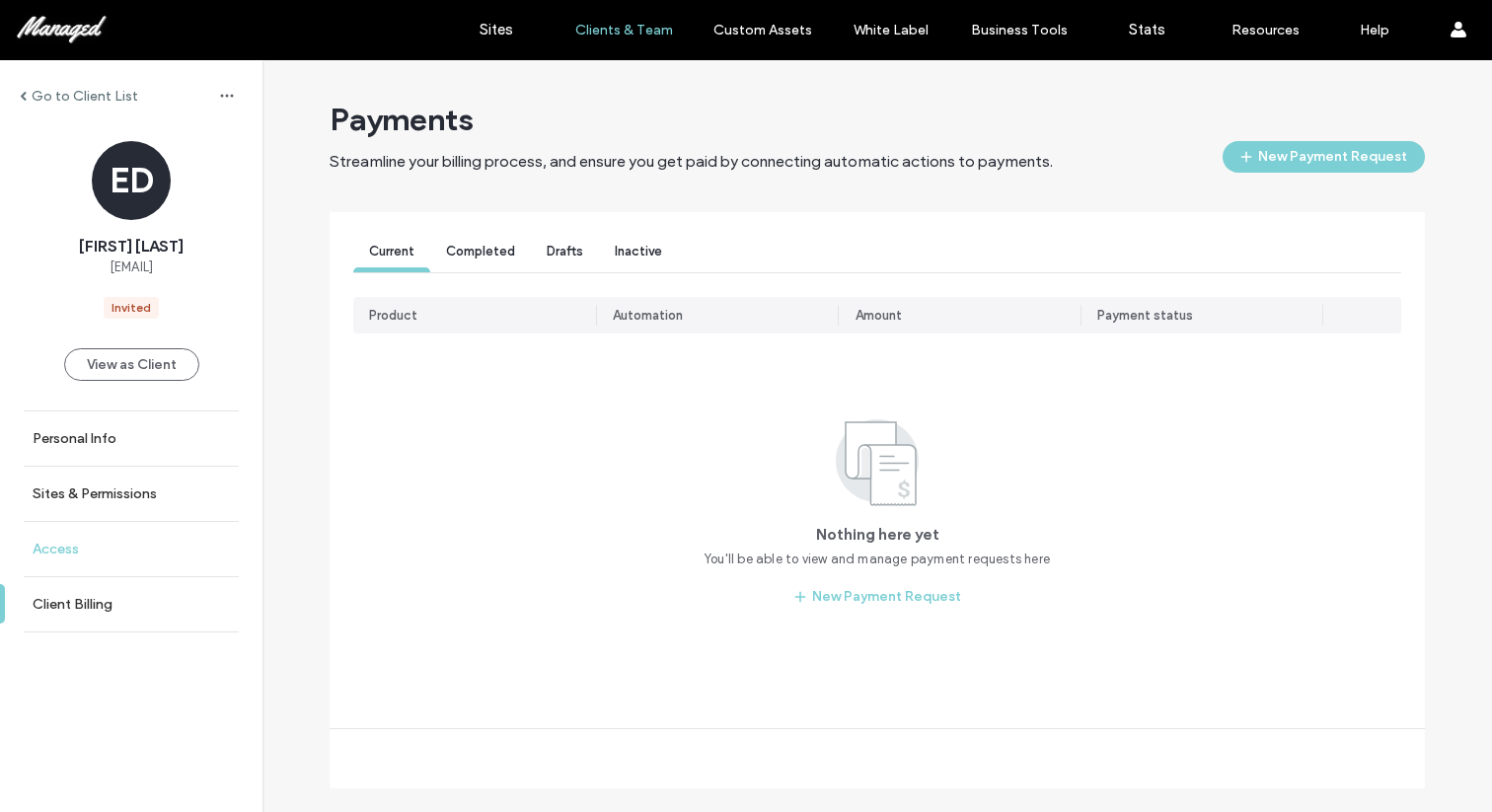 click on "Access" at bounding box center (55, 549) 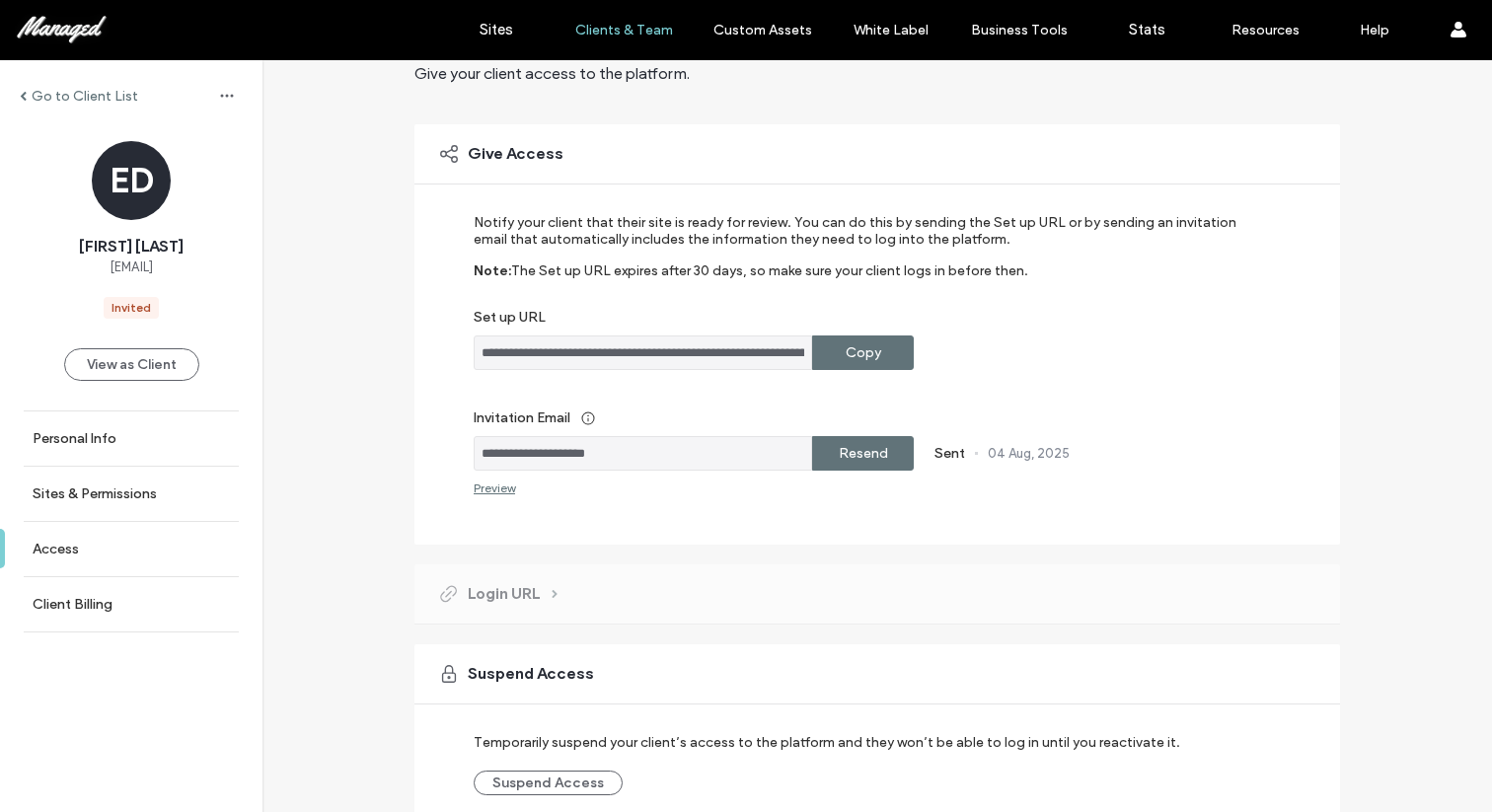 scroll, scrollTop: 182, scrollLeft: 0, axis: vertical 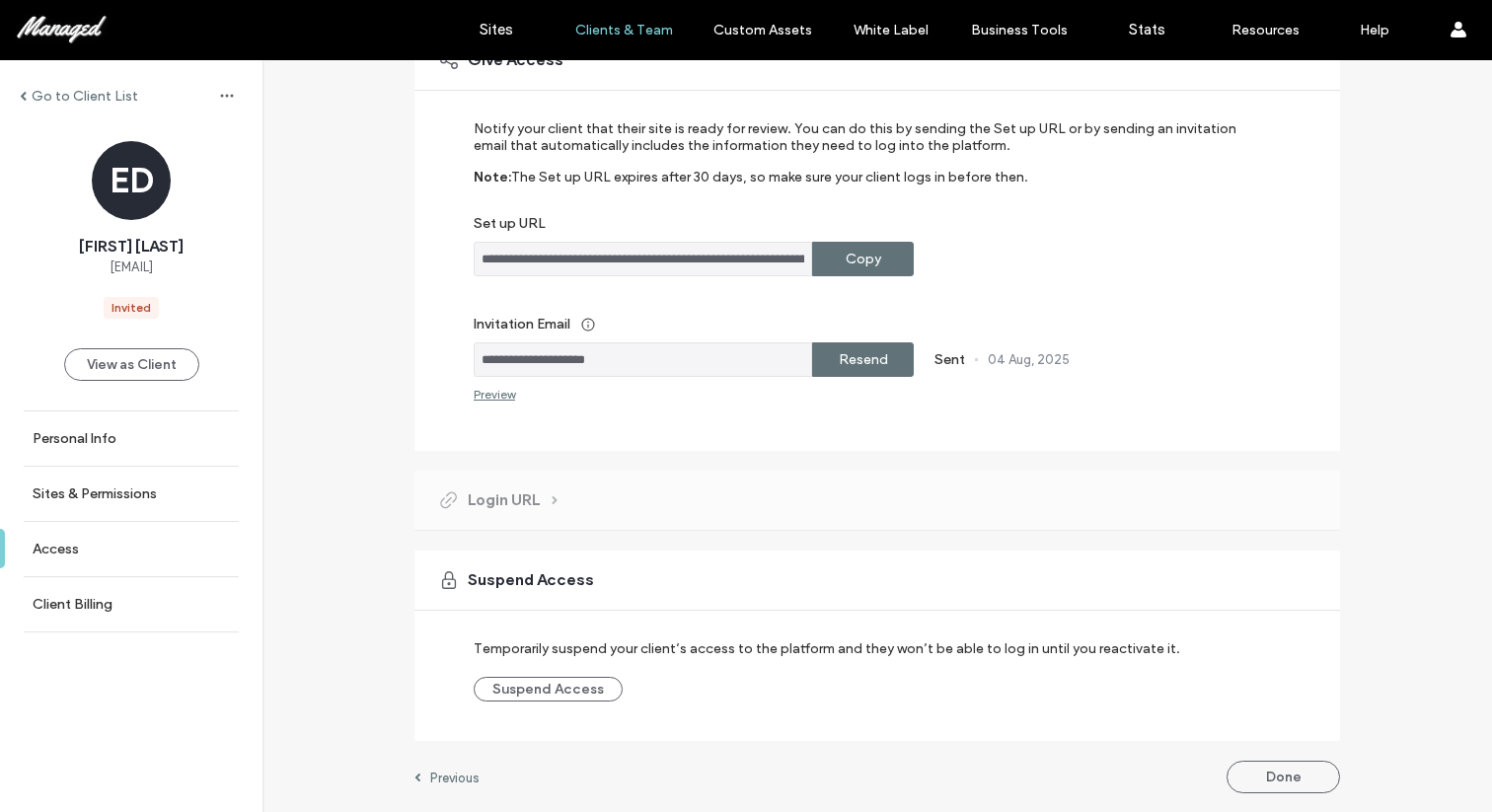 click on "Copy" at bounding box center (862, 258) 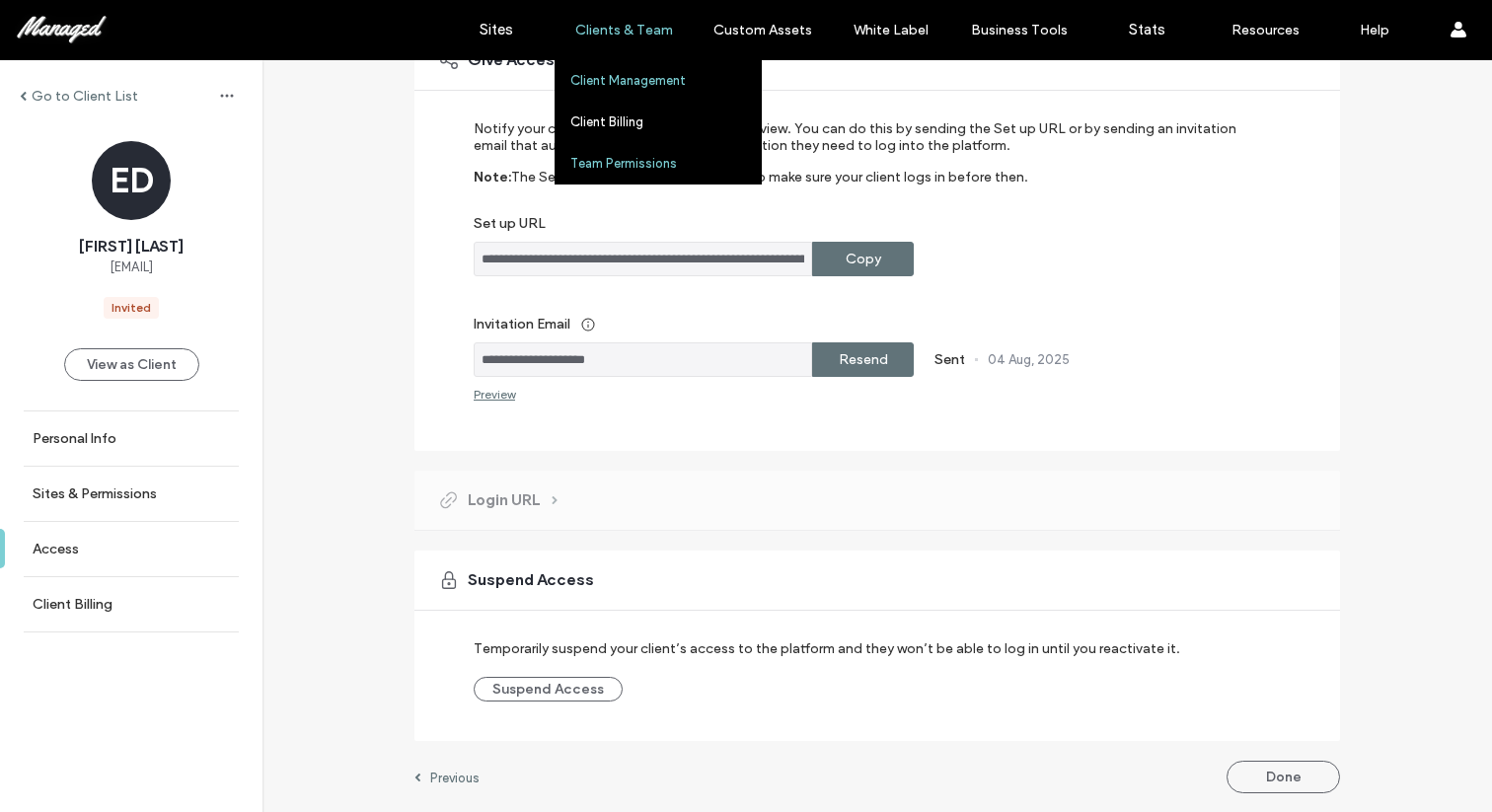 click on "Team Permissions" at bounding box center [624, 163] 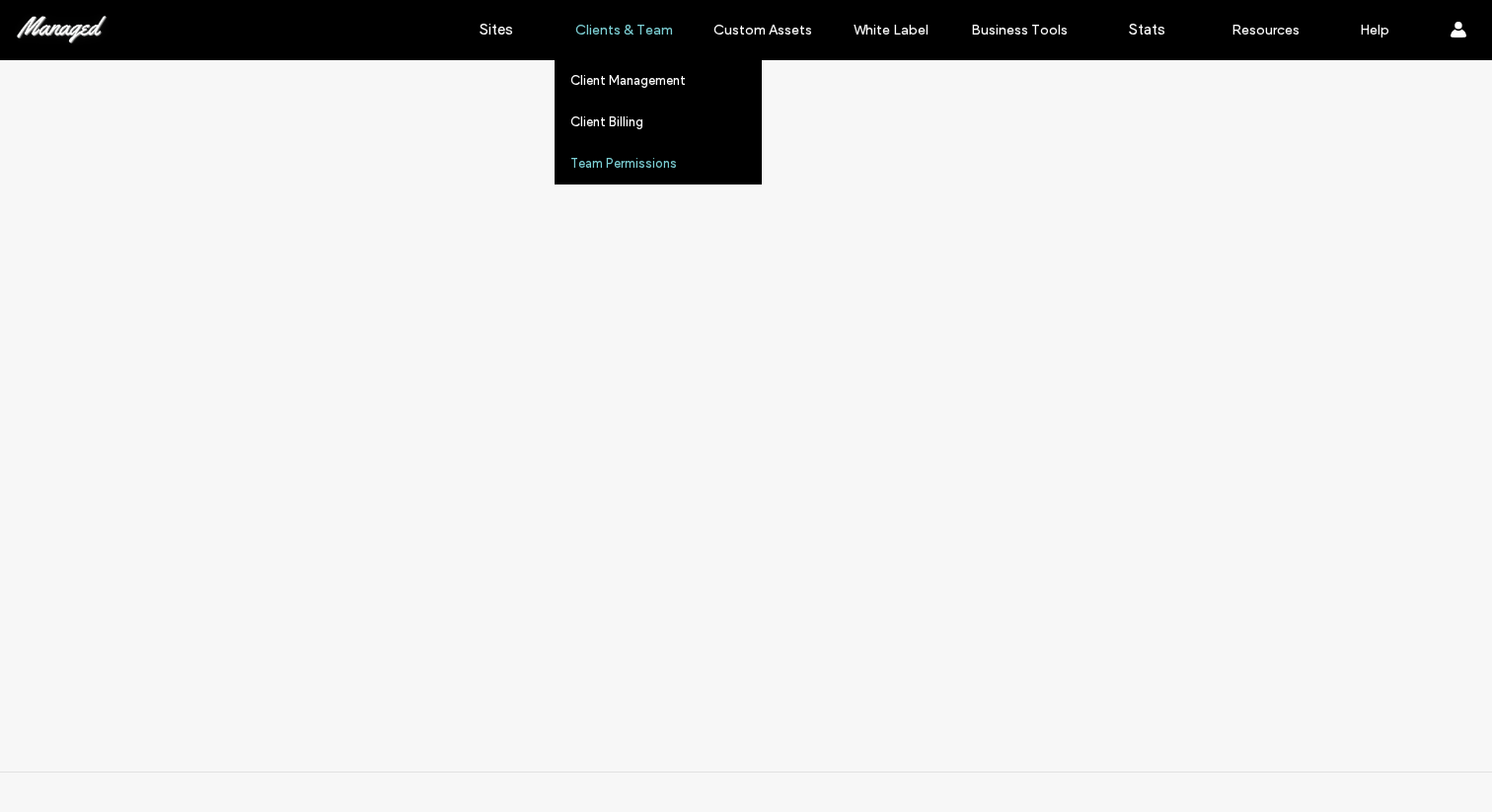 scroll, scrollTop: 0, scrollLeft: 0, axis: both 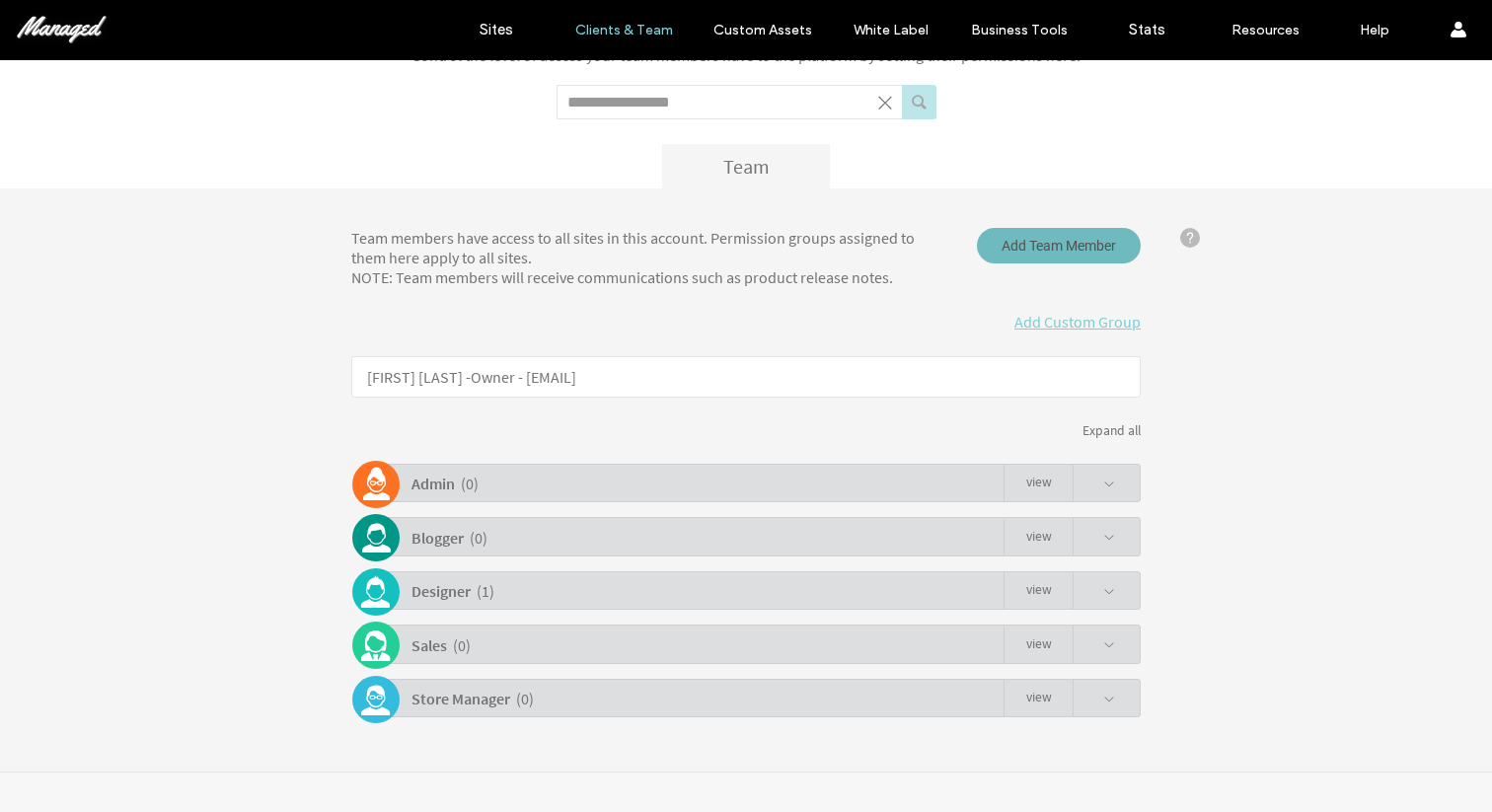 click on "Add Team Member" at bounding box center (1059, 246) 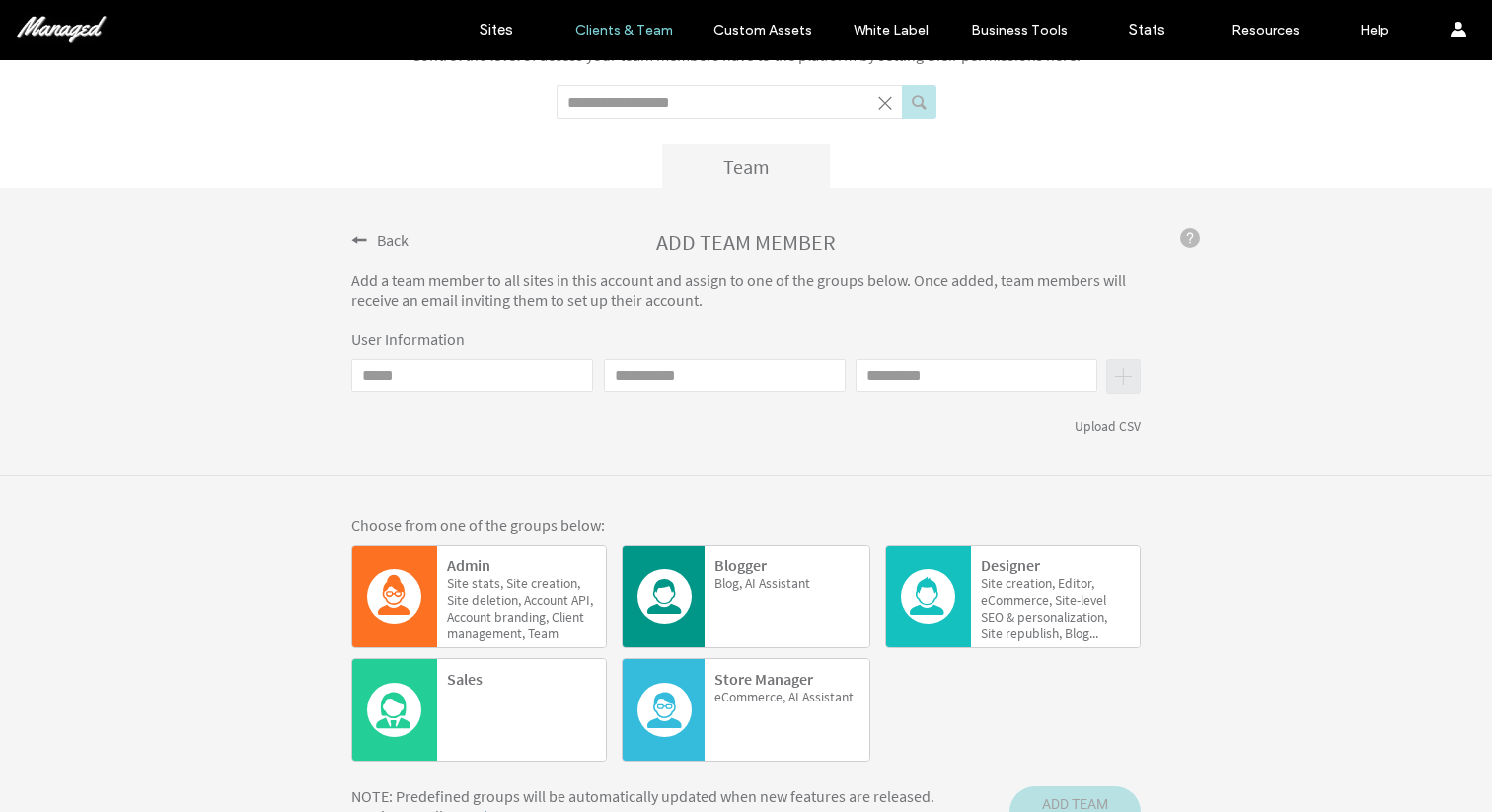 click on "Email" 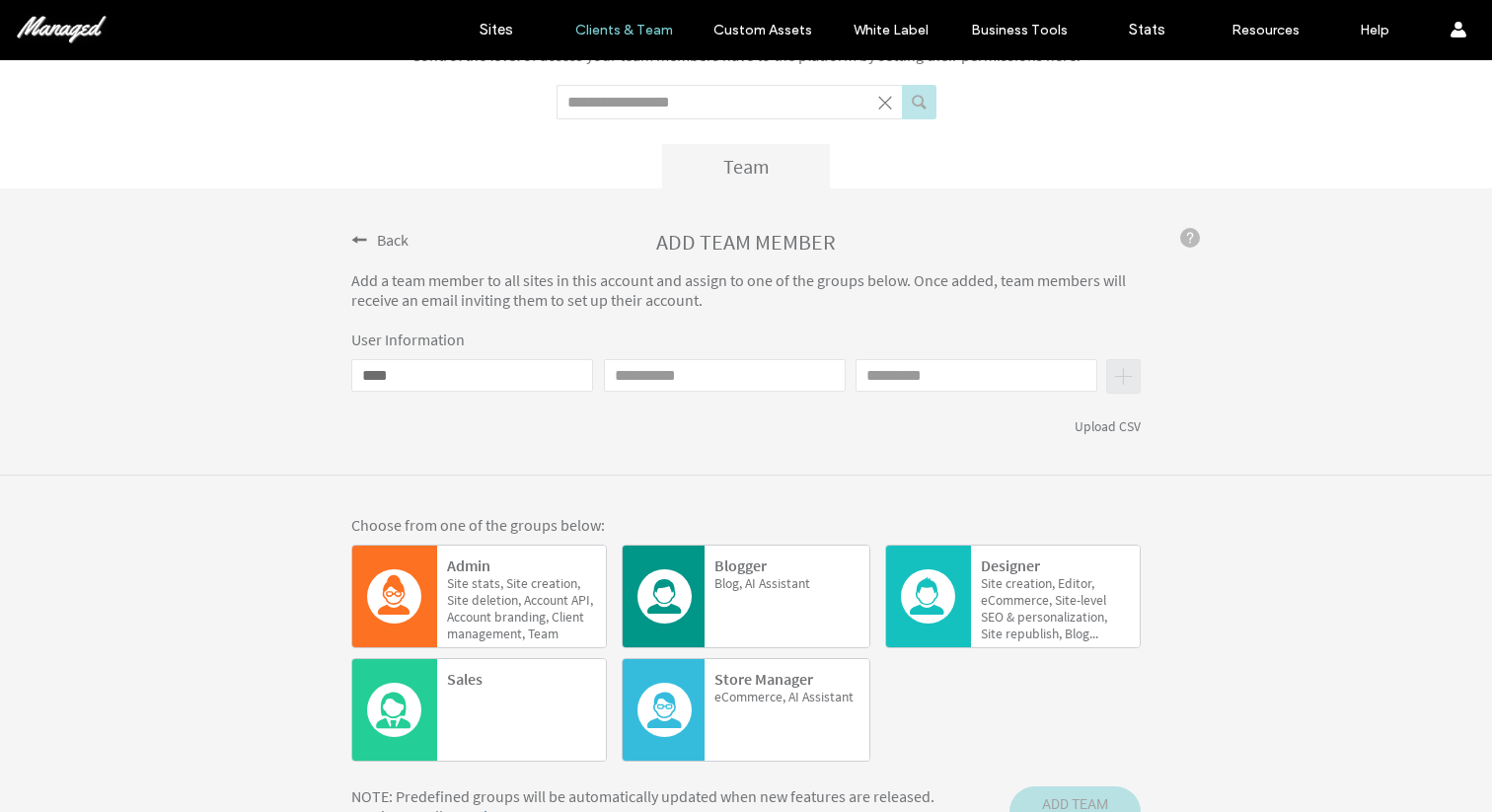 type on "****" 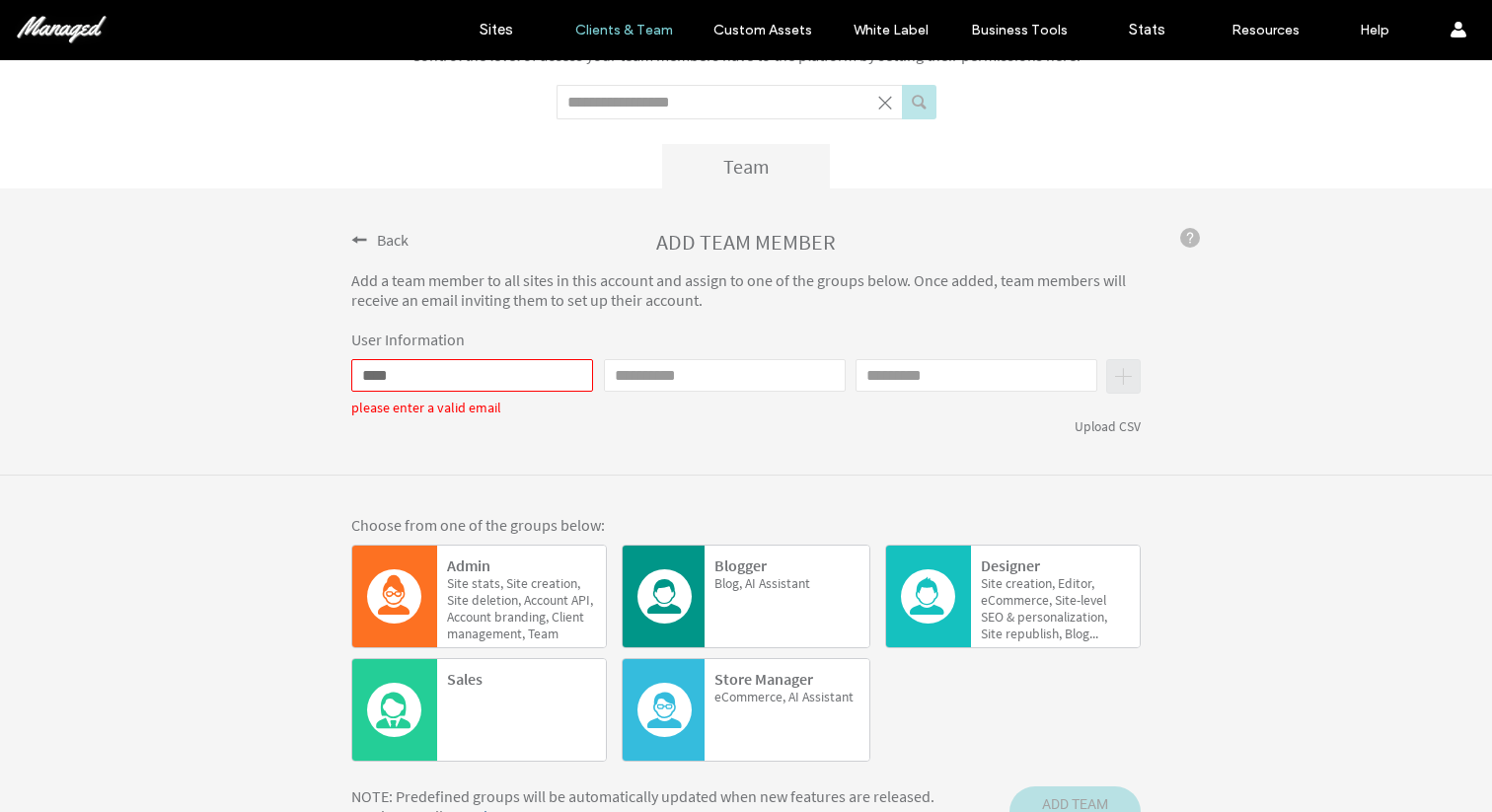 click on "First name" 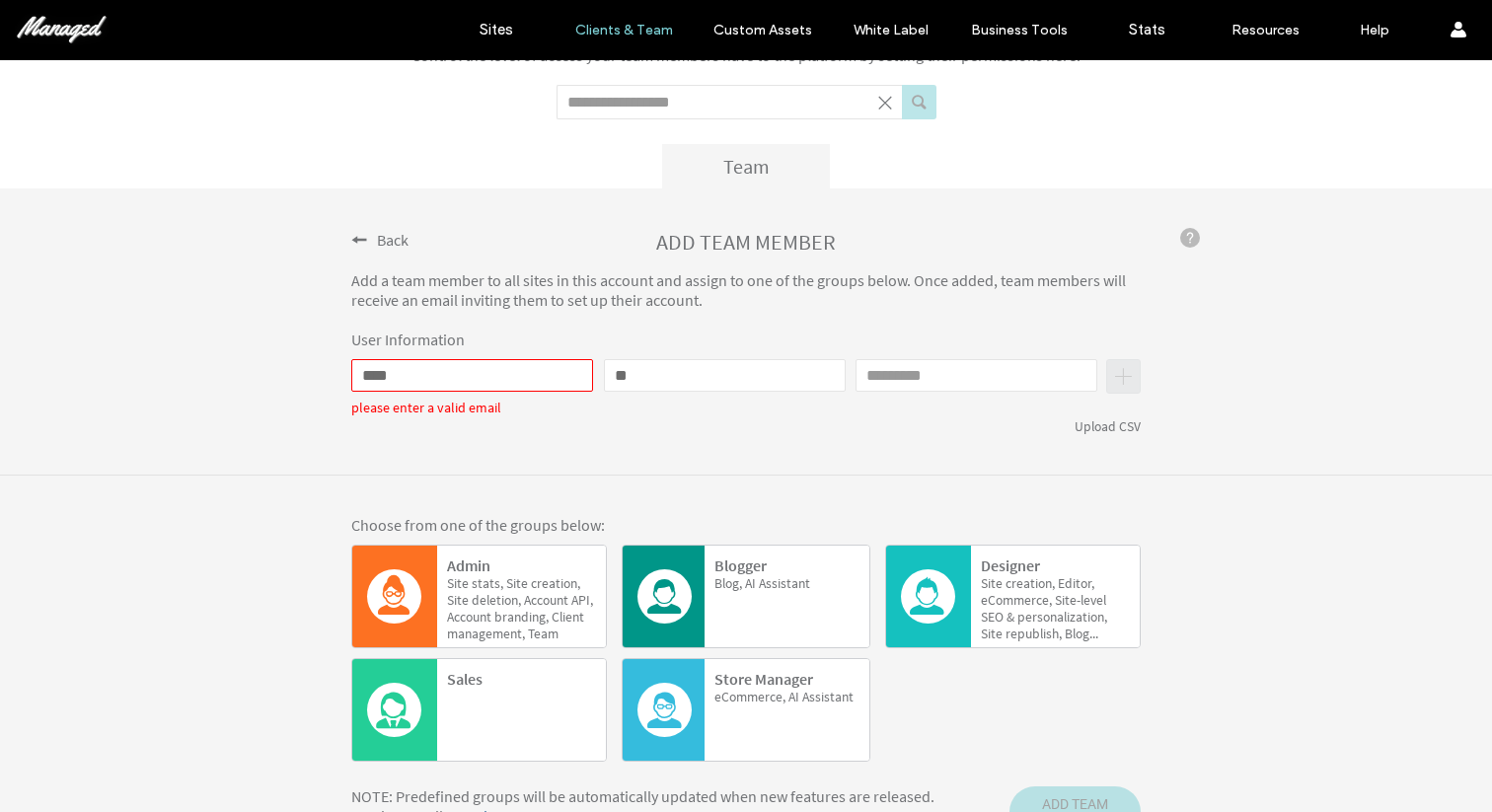 type on "*" 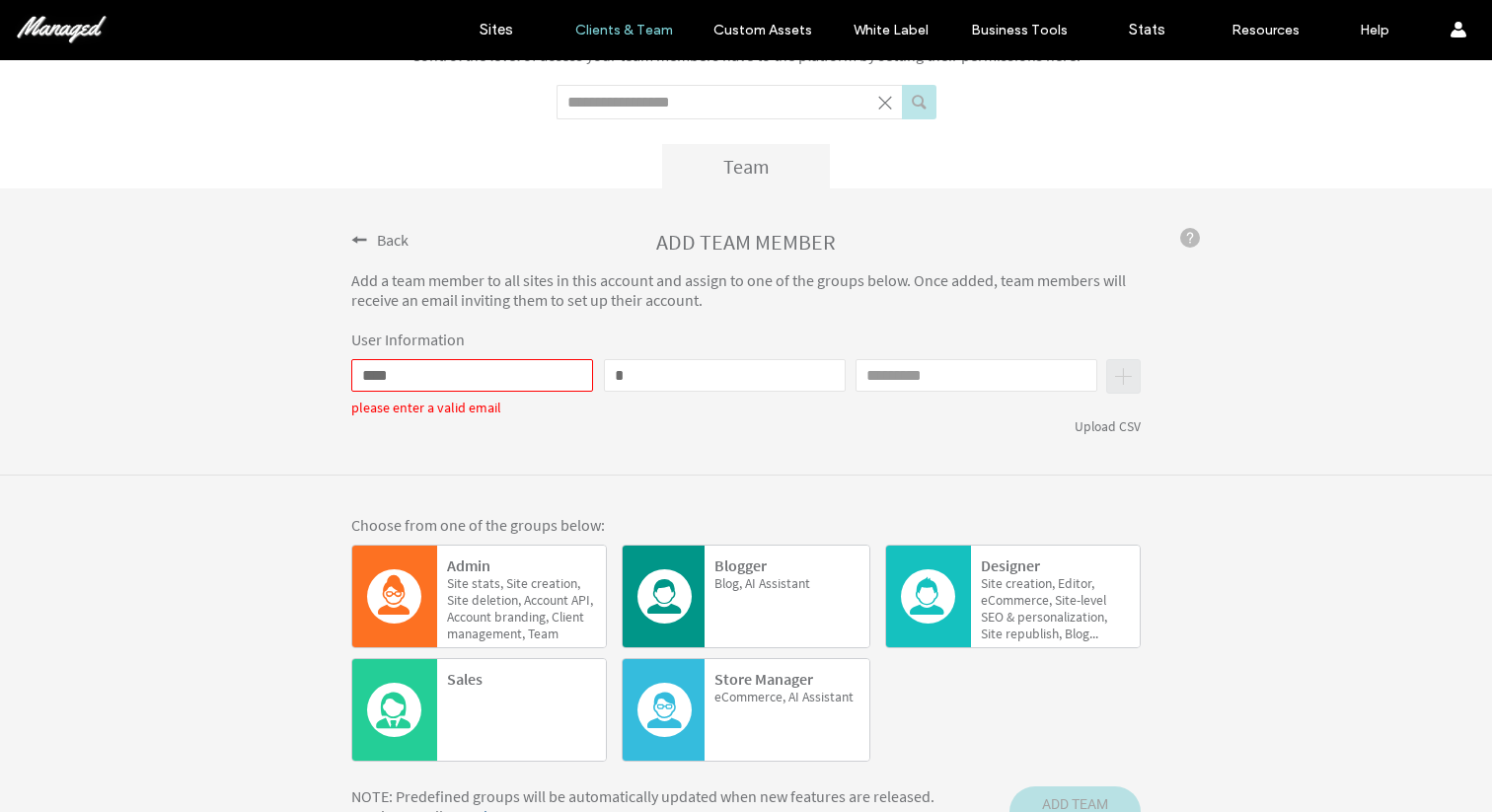 type 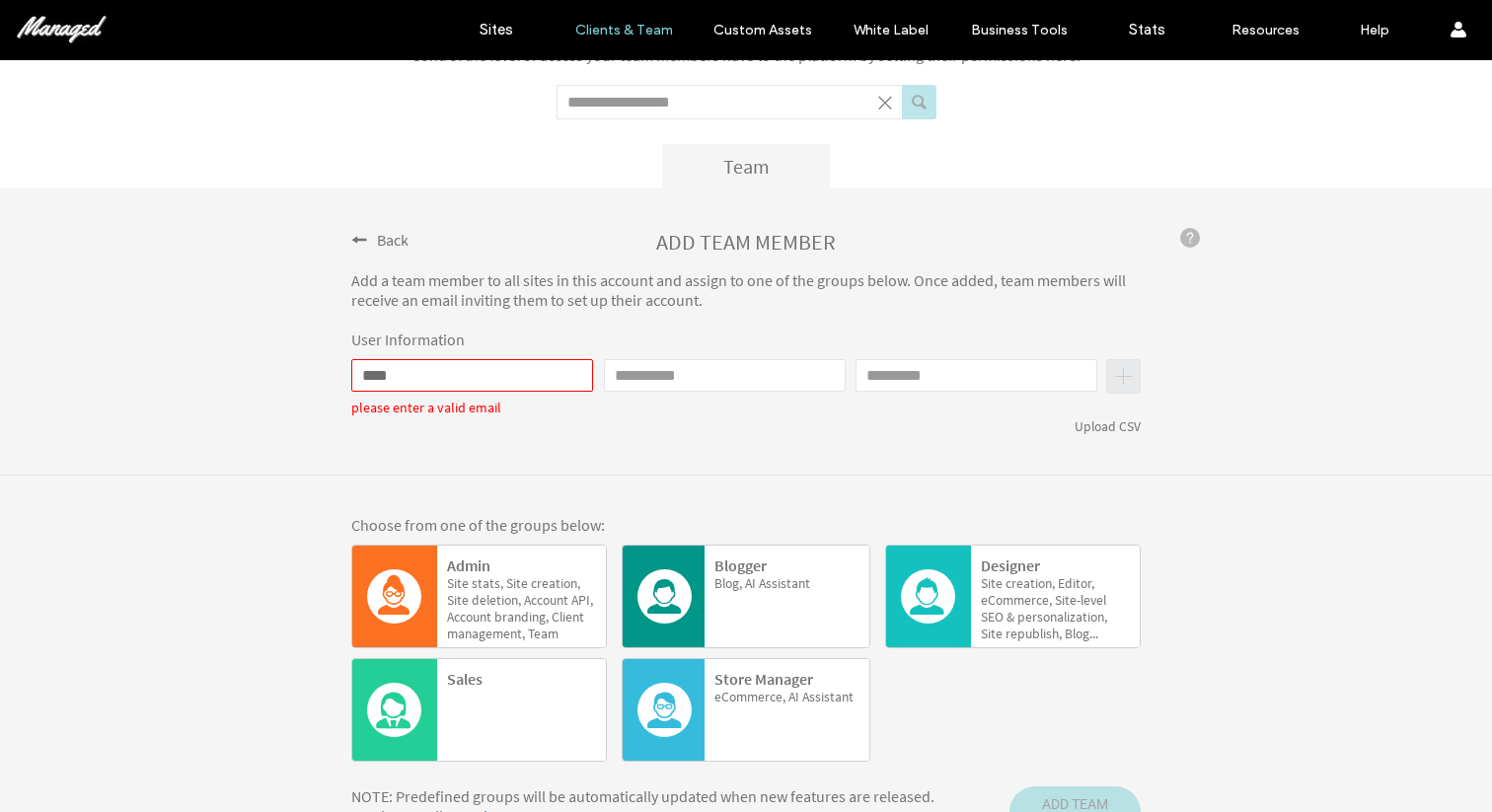 click on "Last name" 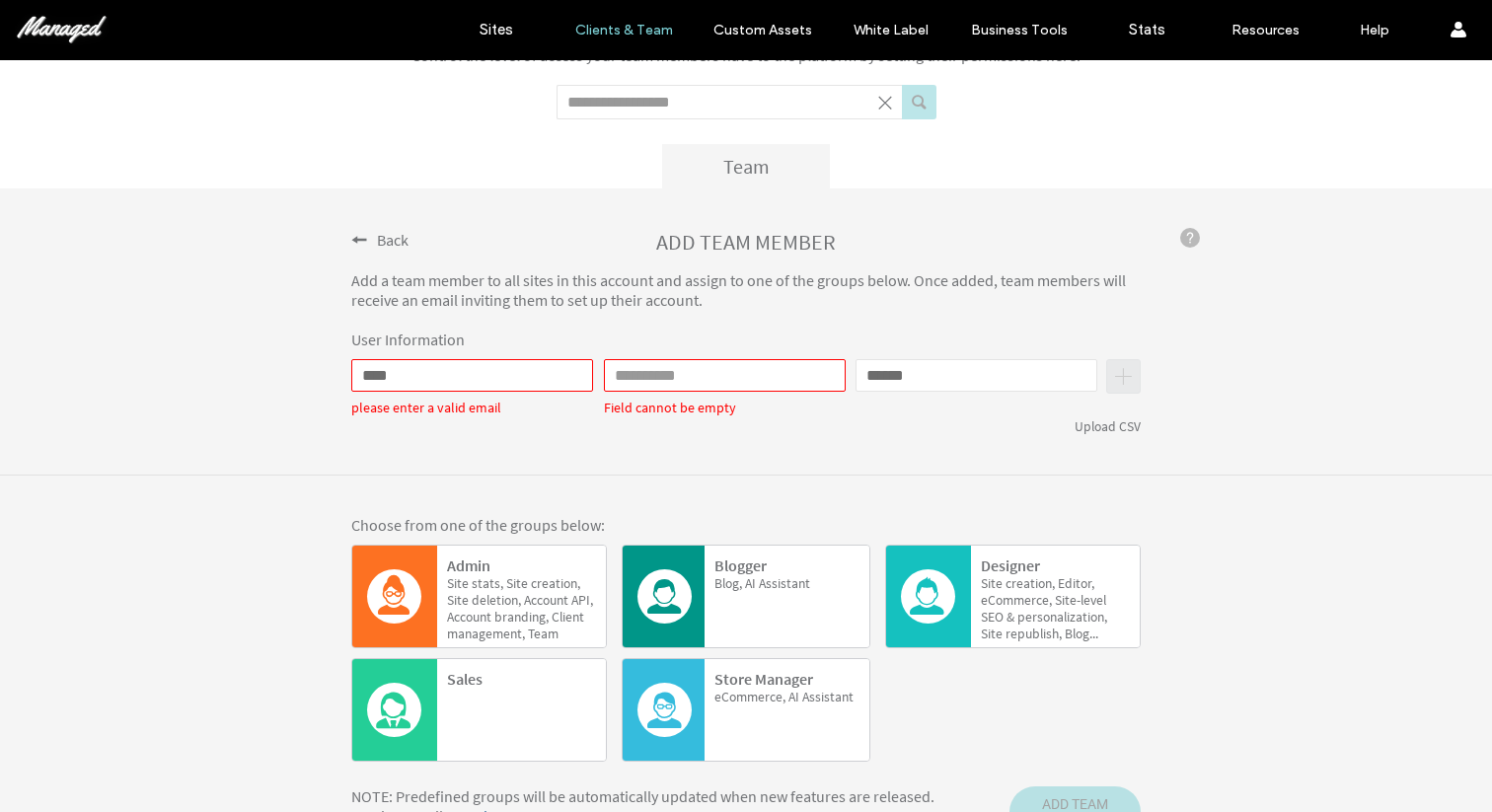 type on "******" 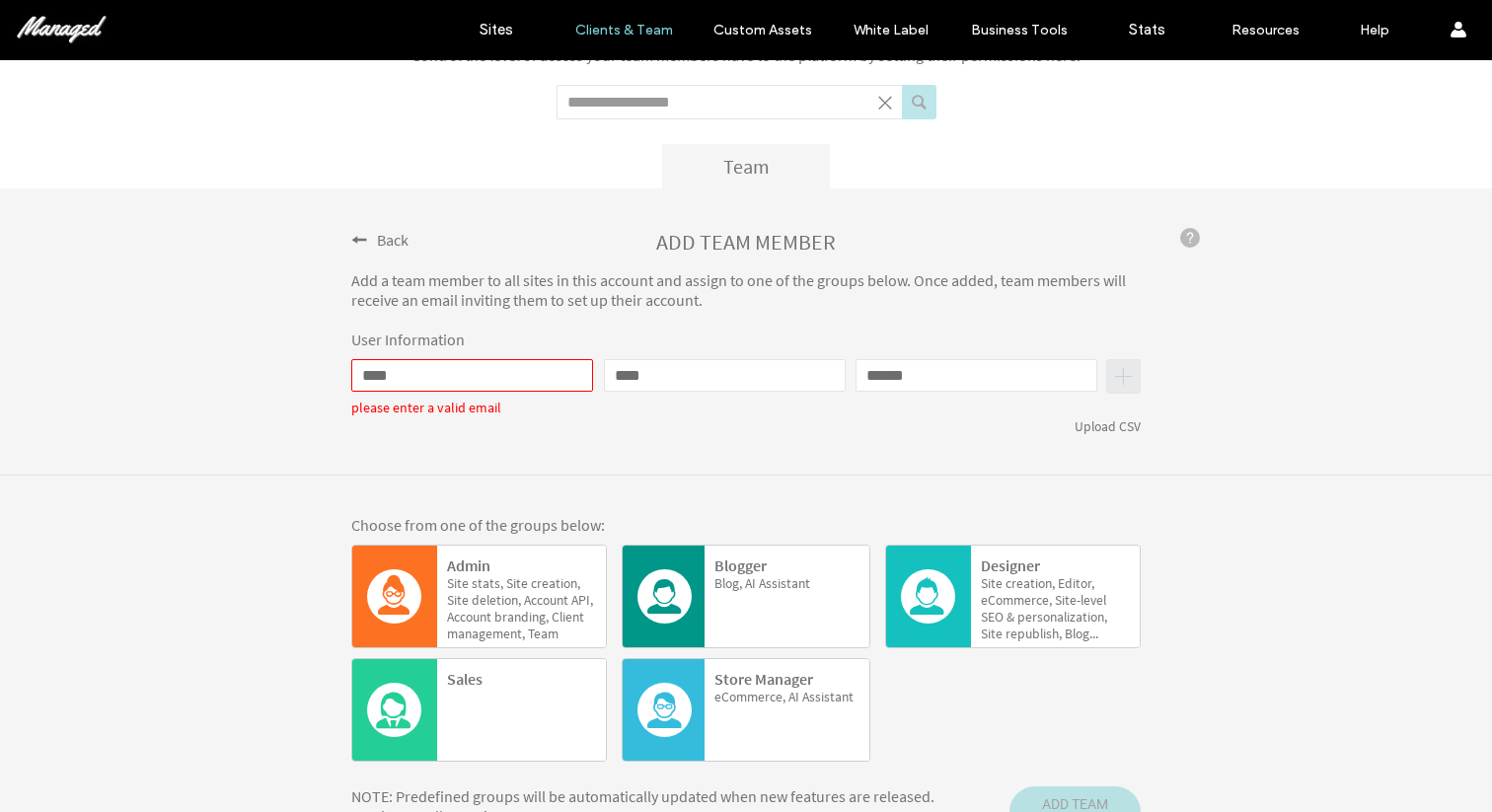 type on "****" 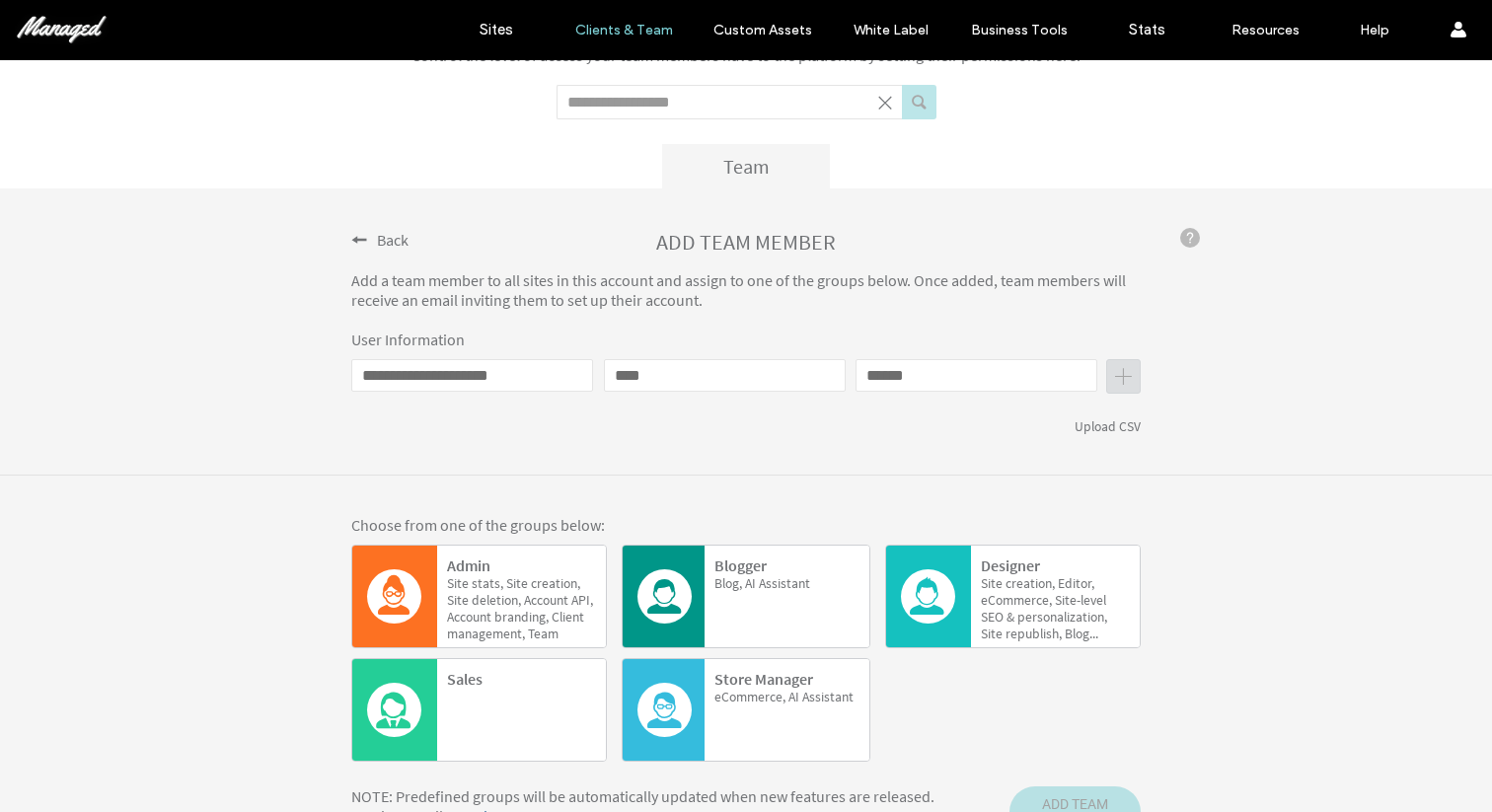 scroll, scrollTop: 230, scrollLeft: 0, axis: vertical 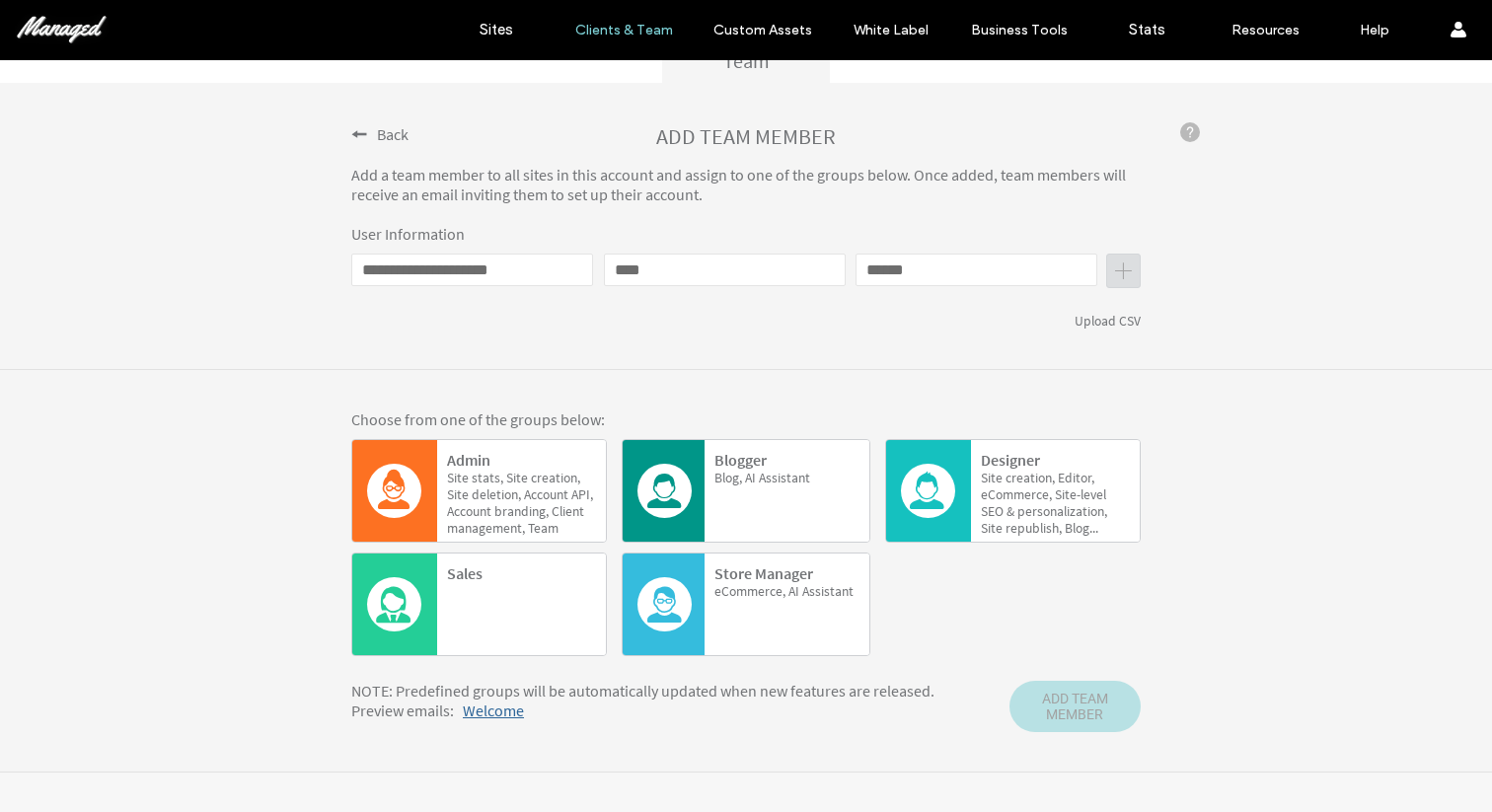type on "**********" 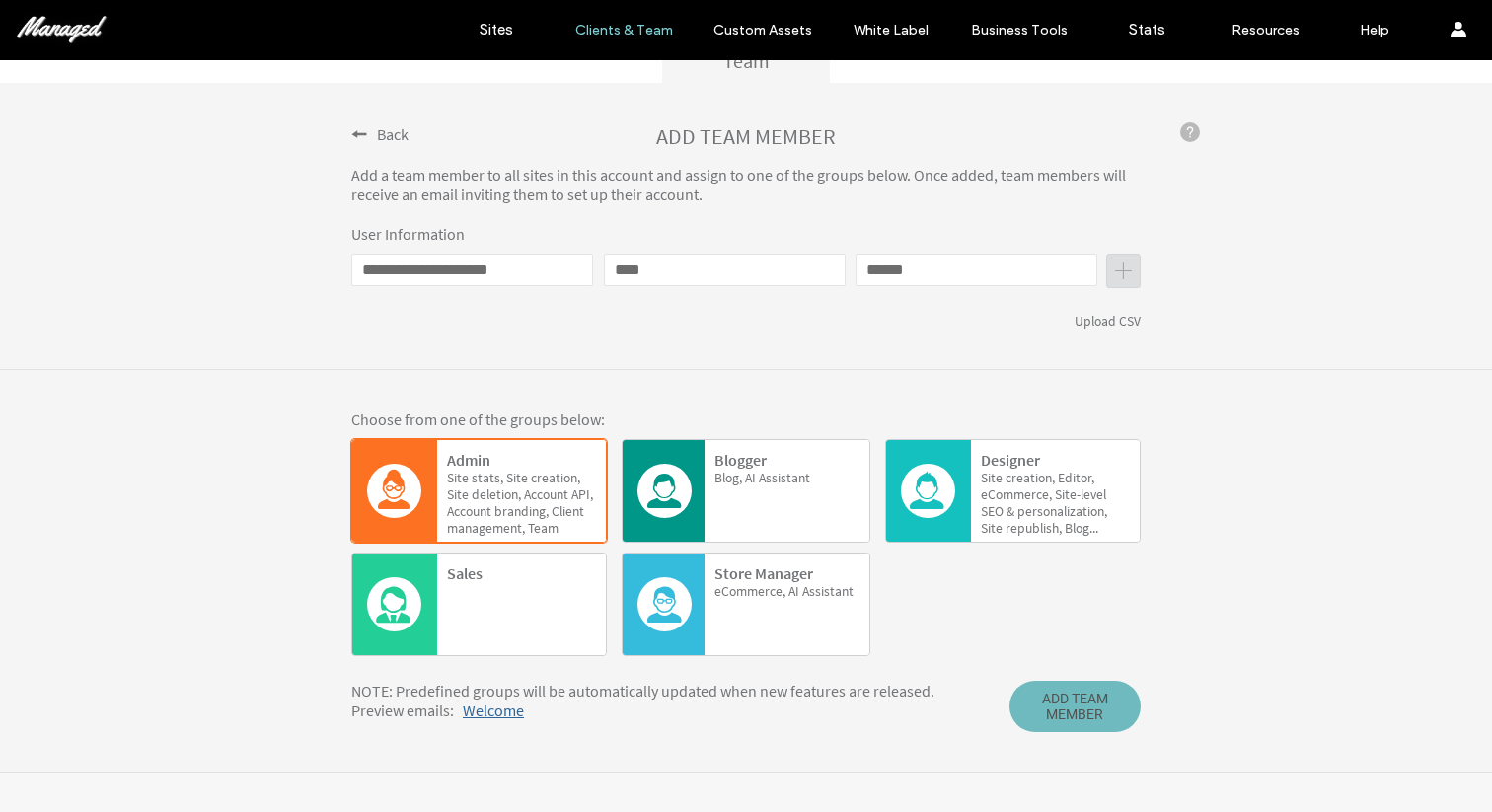 click on "ADD TEAM MEMBER" at bounding box center (1075, 706) 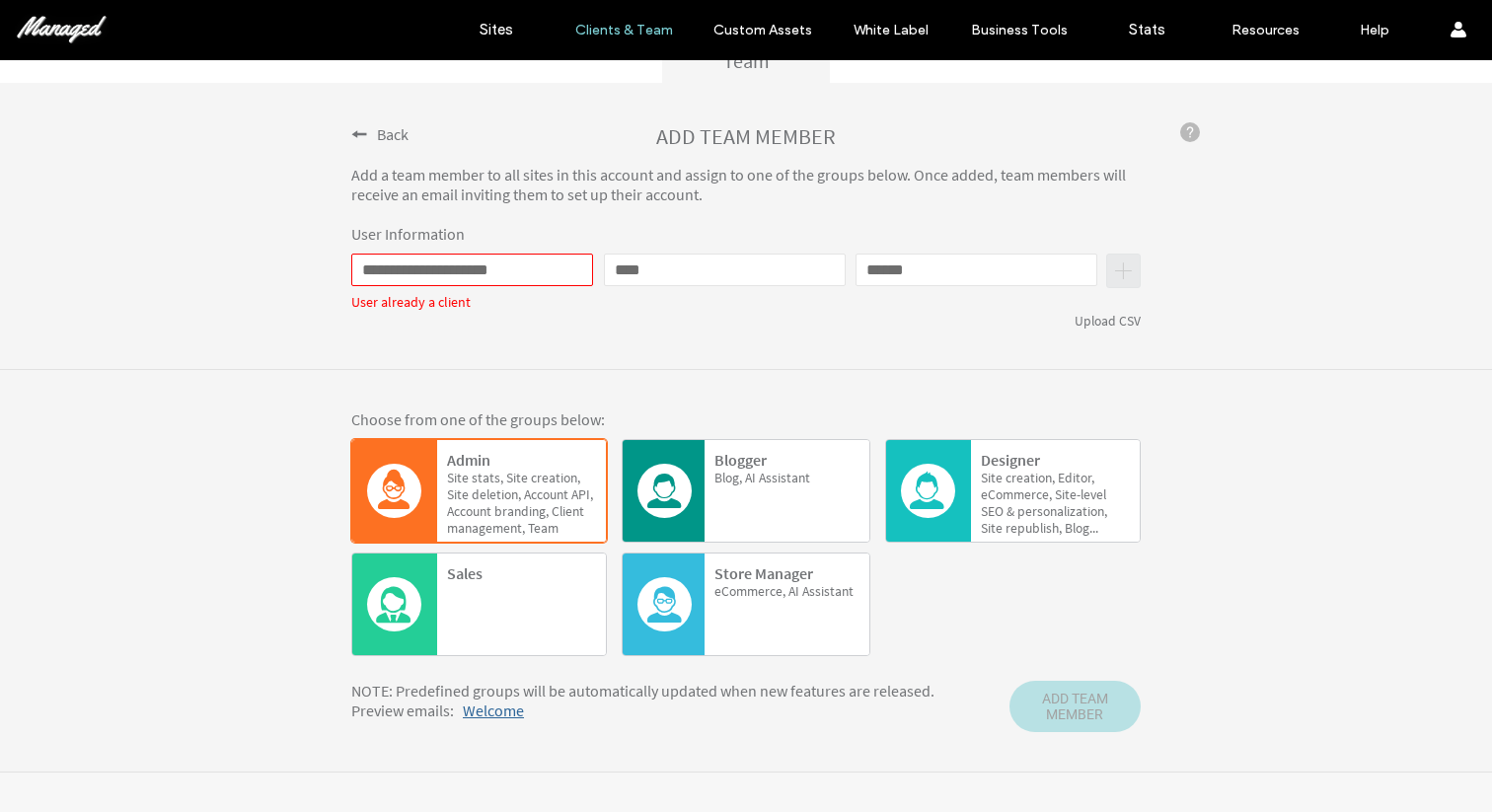click on "**********" 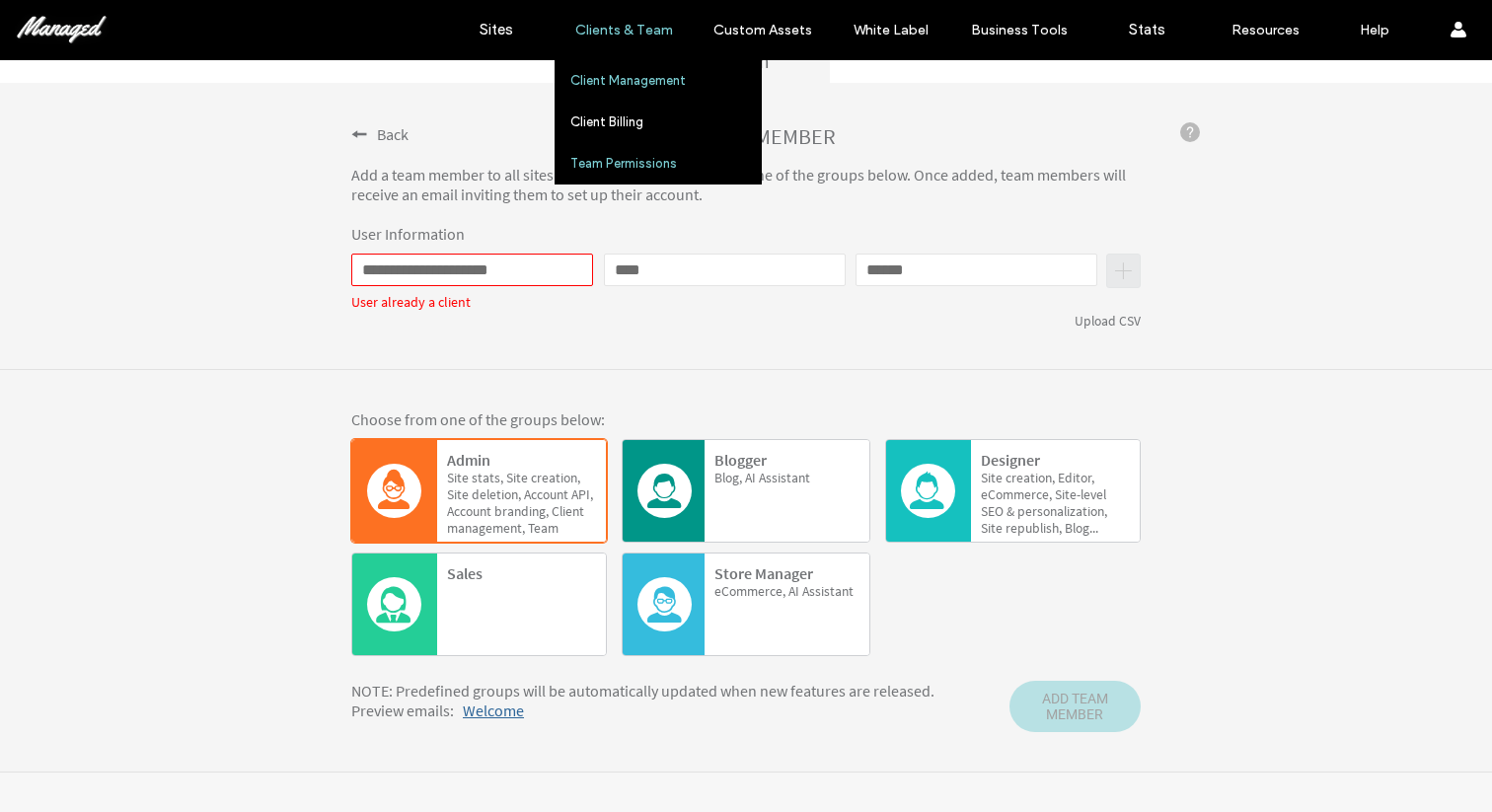 click on "Client Management" at bounding box center (628, 80) 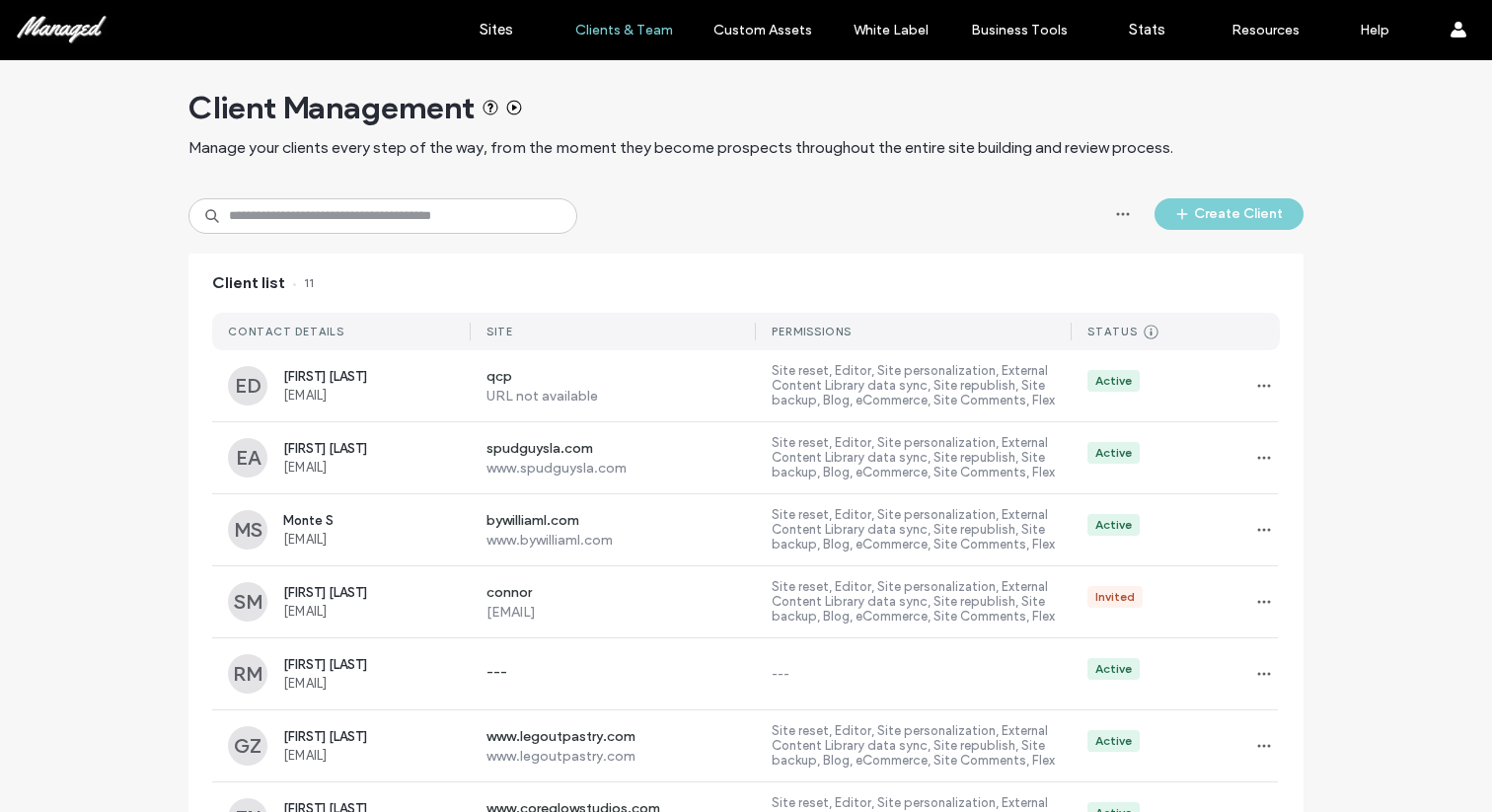 scroll, scrollTop: 24, scrollLeft: 0, axis: vertical 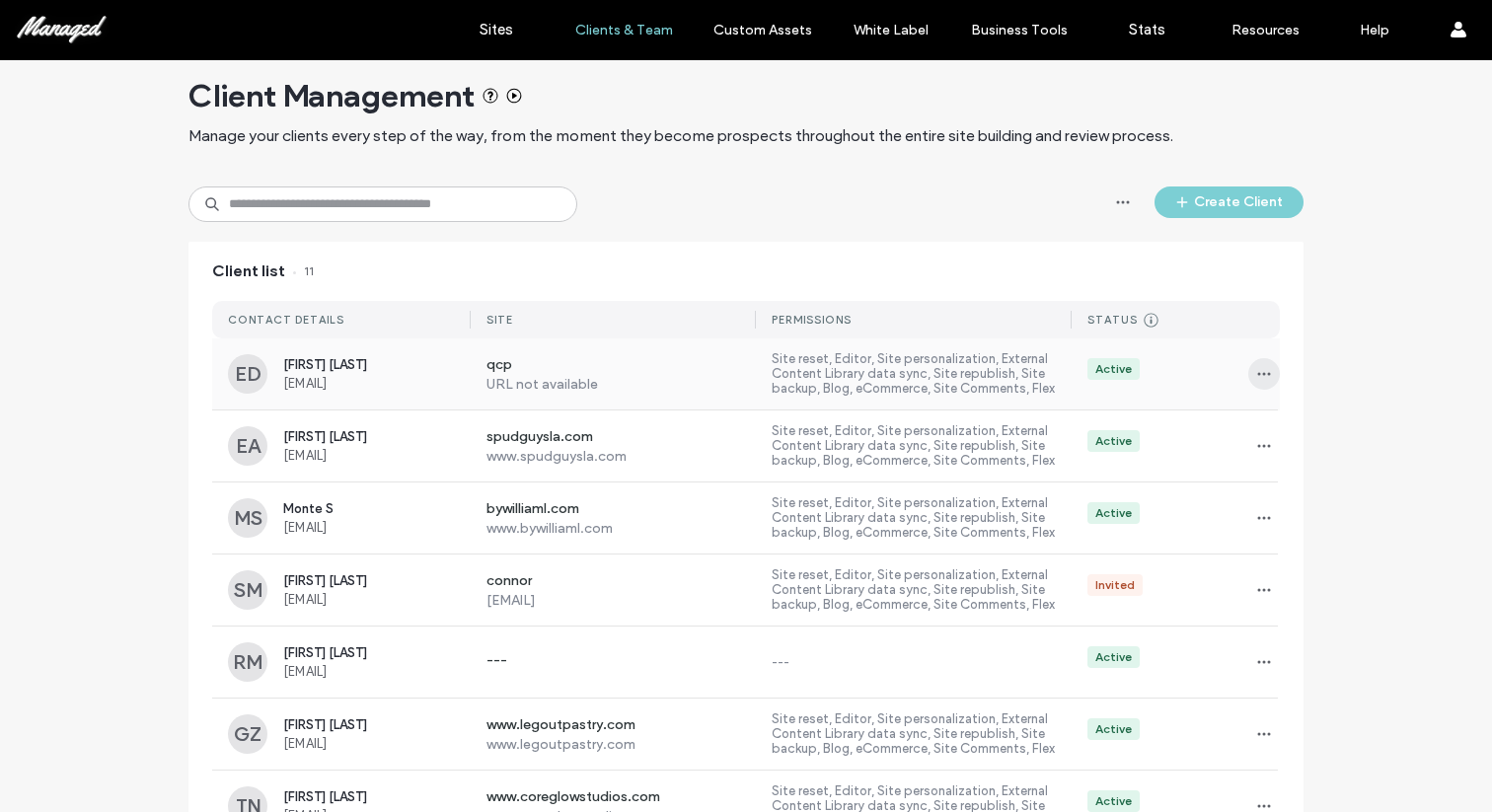 click at bounding box center [1264, 374] 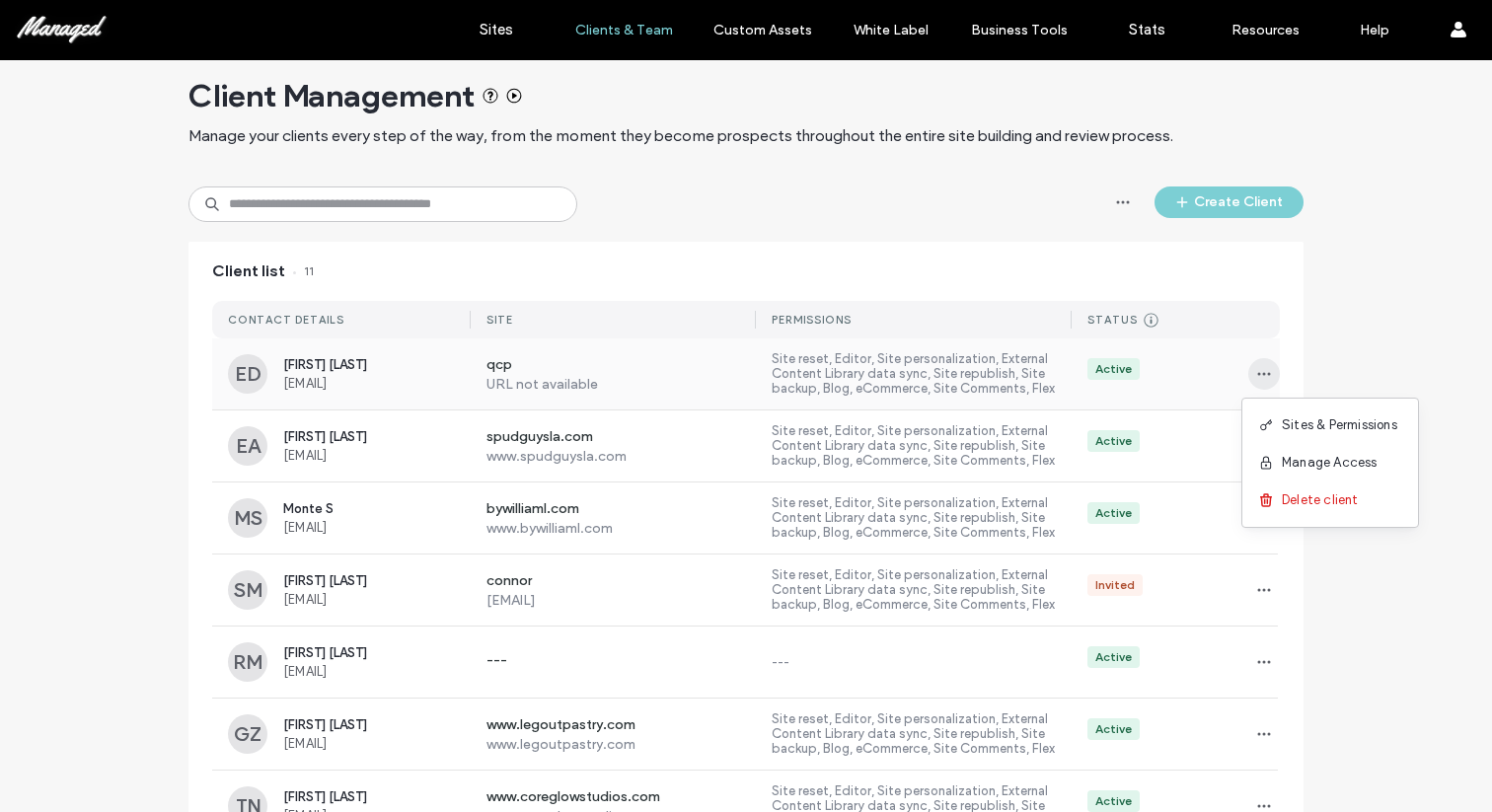 click 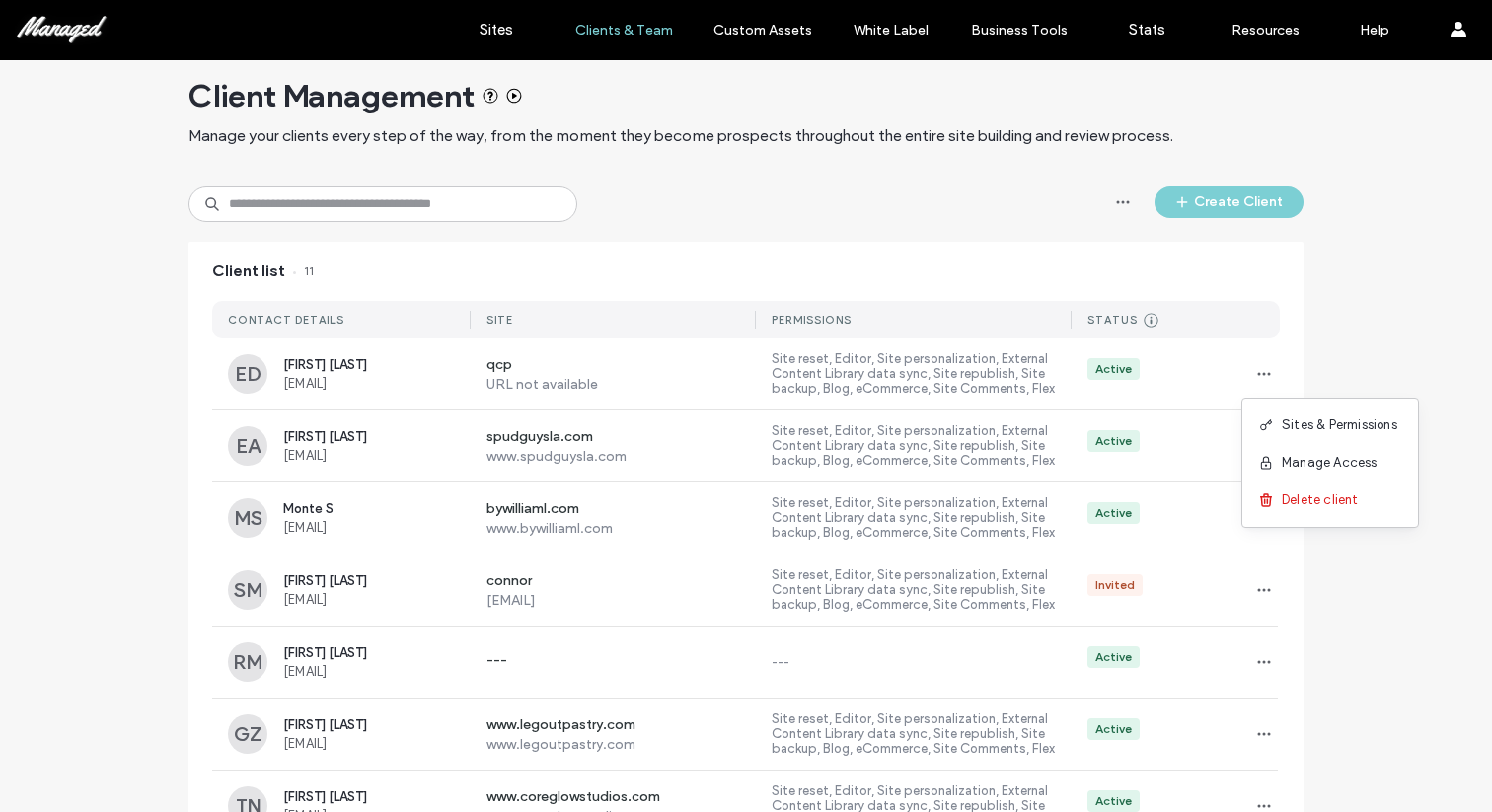 click on "Client Management Manage your clients every step of the way, from the moment they become prospects
throughout the entire site building and review process.  Create Client Client list 11 CONTACT DETAILS SITE PERMISSIONS STATUS Prospect Client created  Site Assigned A site has been assigned to the client but they don’t have access to it. Invited A set up URL has been generated/sent but the client hasn’t used it.  Active Client has activated their account and logged in to the platform.  Suspended Client can't access the platform  ED [FIRST] [LAST] [EMAIL] qcp URL not available Site reset, Editor, Site personalization, External Content Library data sync, Site republish, Site backup, Blog, eCommerce, Site Comments, Flex sections, Free apps management, Widget content, Custom domain connection, Stats report, Dynamic pages & Connect to Data, Content Library, Site apps, AI Assistant, Full site SEO, Site publish, Site stats, Connect to Data editing, Dev Mode, SEO Overview Active EA [FIRST] [LAST] Active MS" at bounding box center [746, 593] 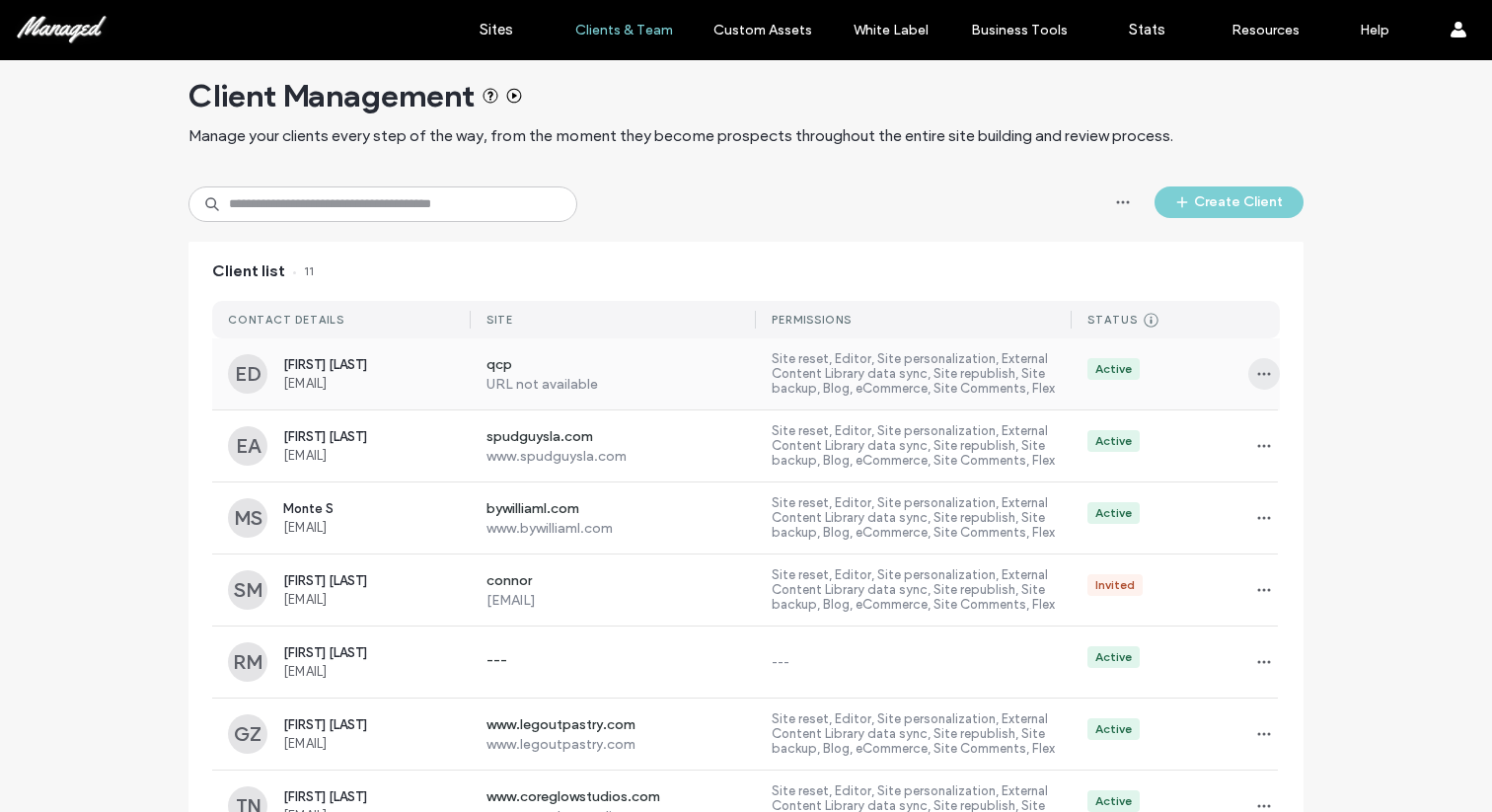 click 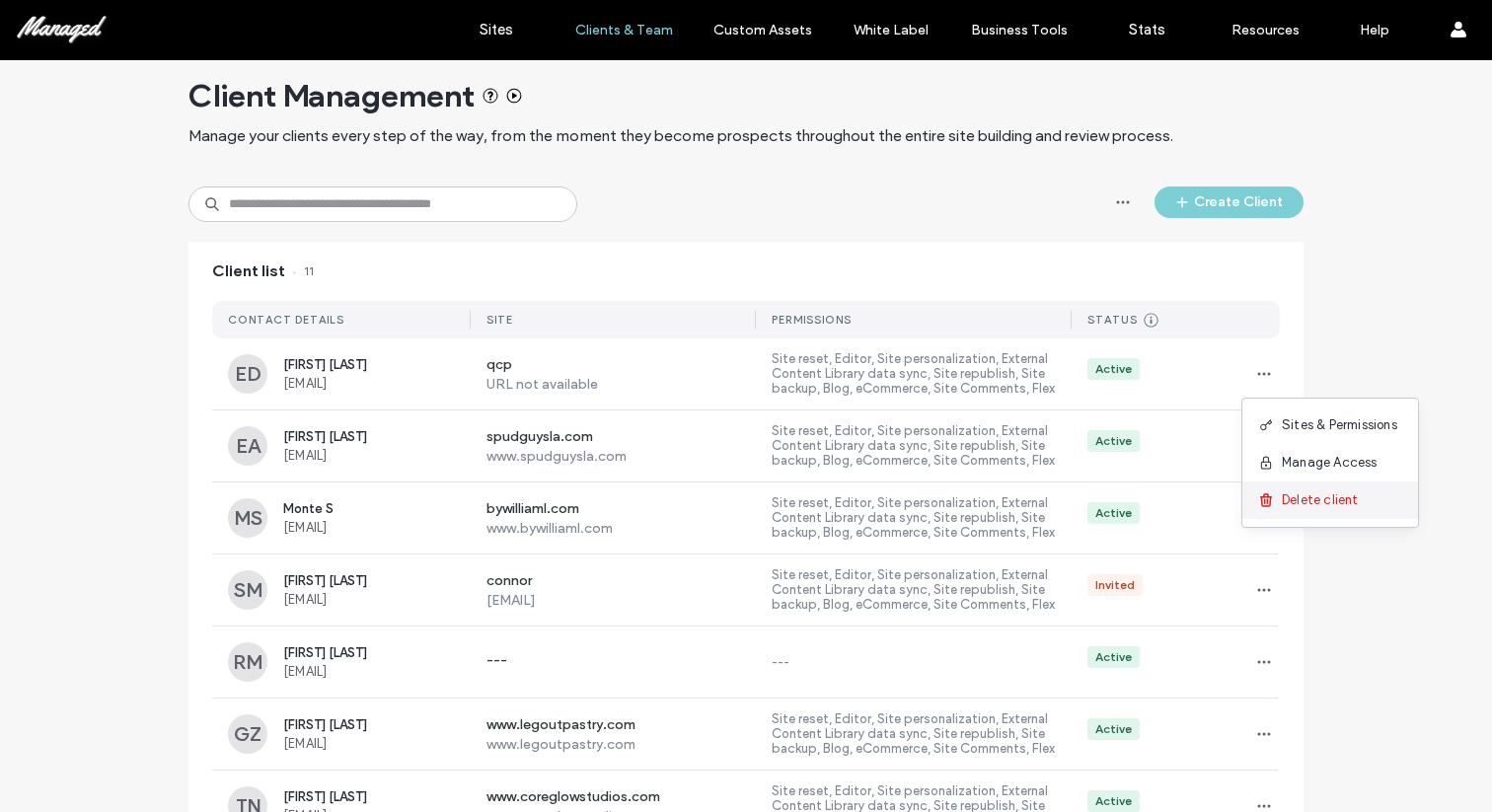 click on "Delete client" at bounding box center (1320, 500) 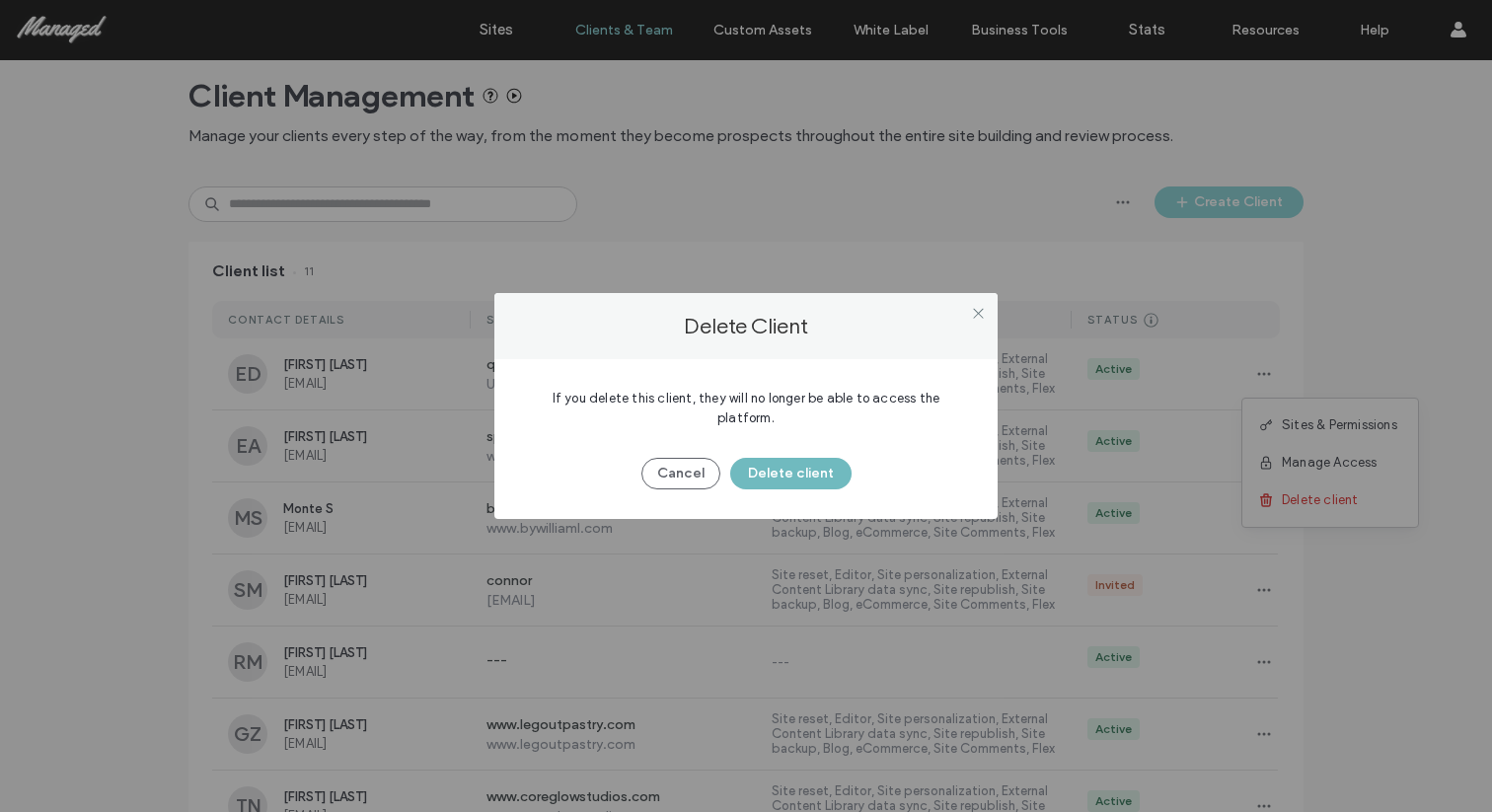 click on "Delete client" at bounding box center (790, 474) 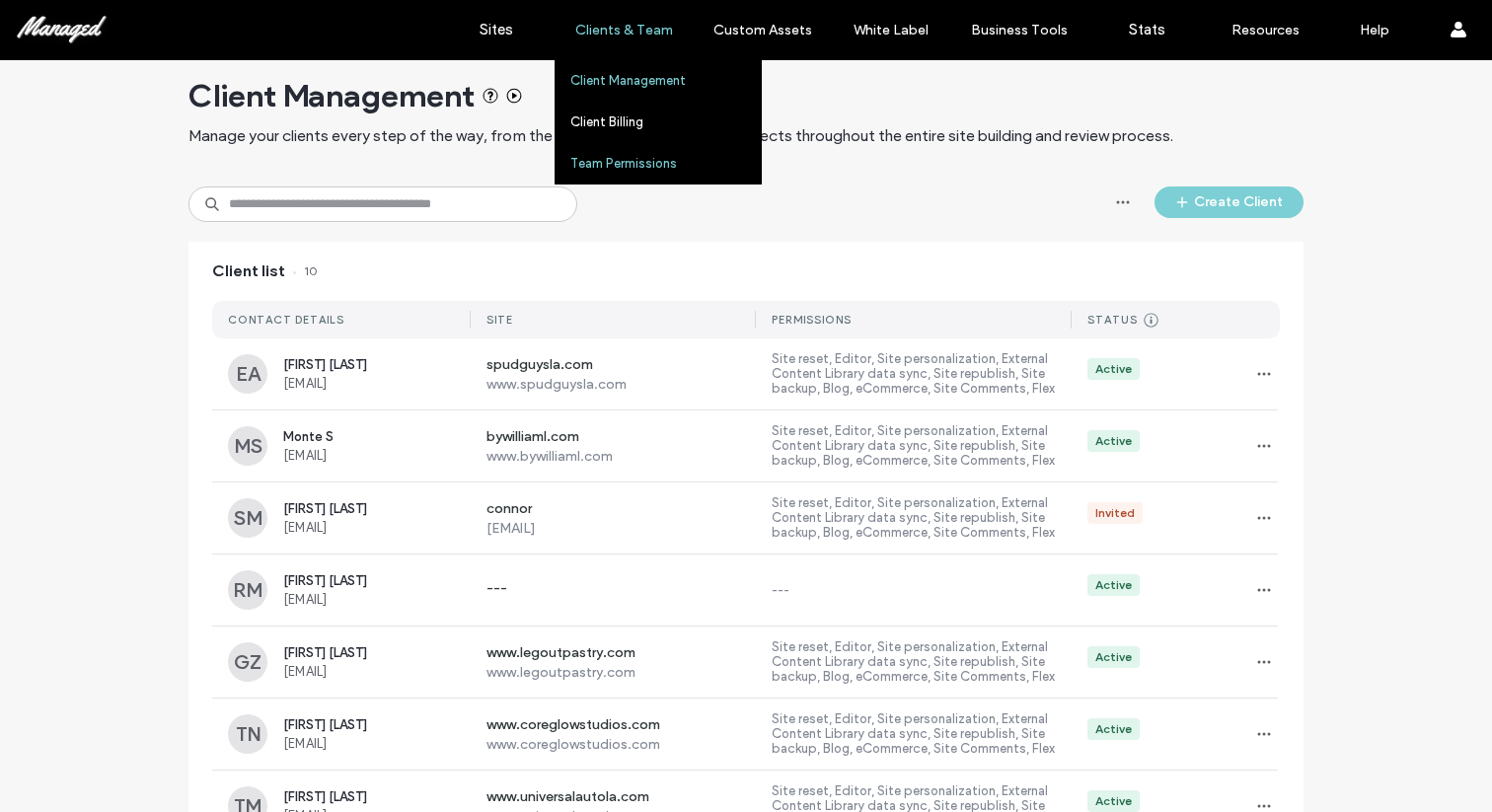 click on "Team Permissions" at bounding box center [665, 163] 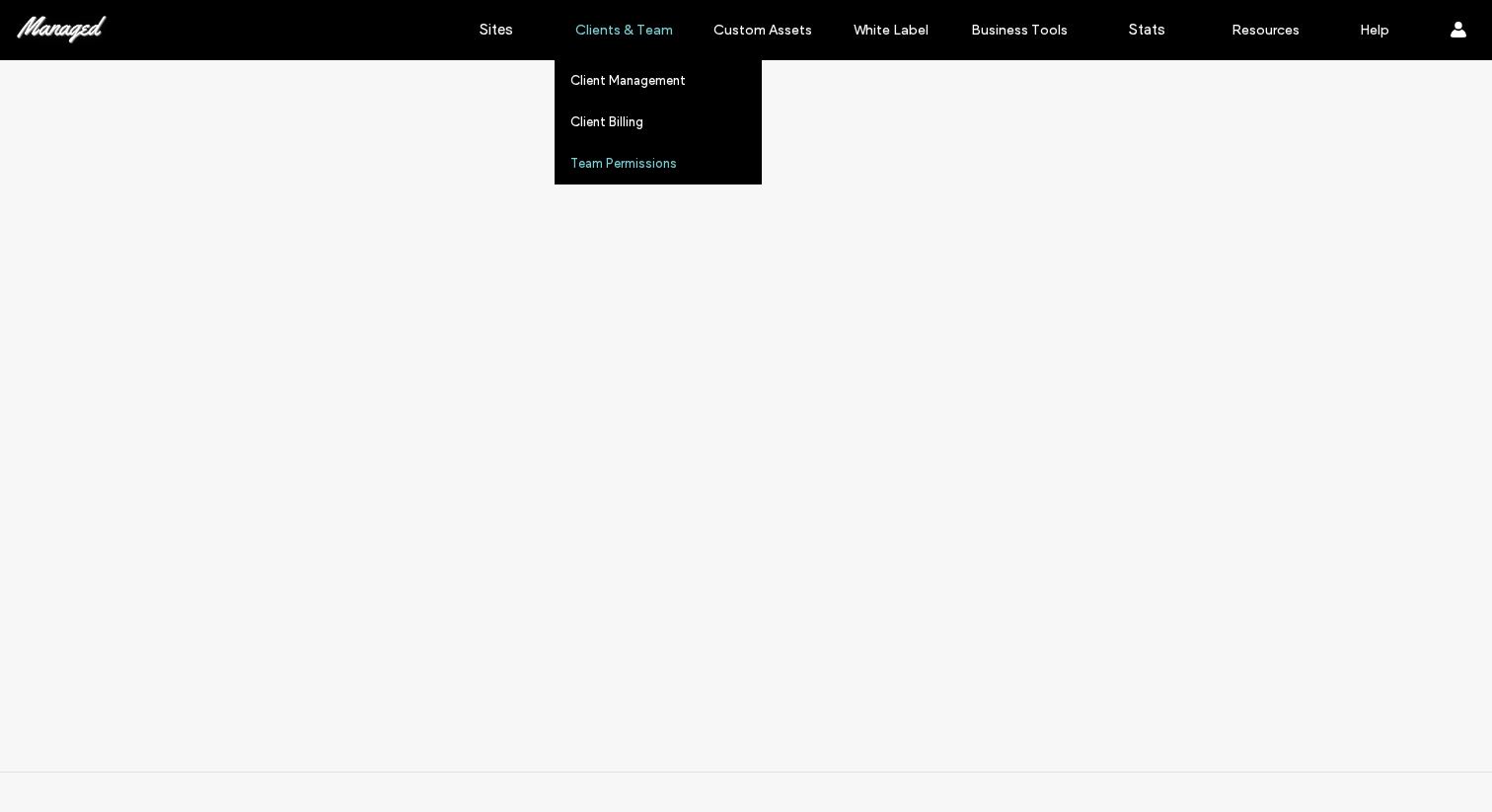 scroll, scrollTop: 0, scrollLeft: 0, axis: both 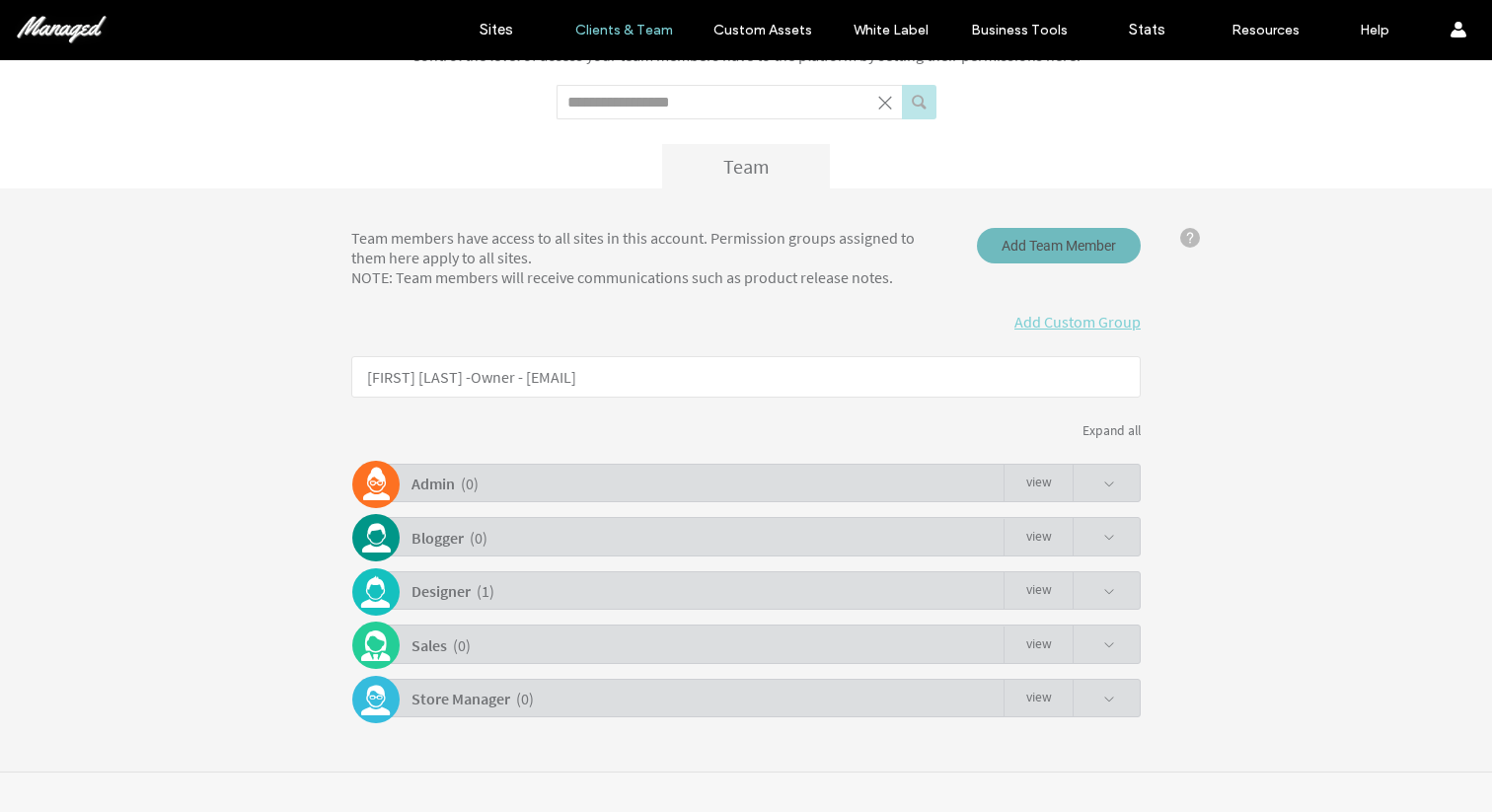 click on "Add Team Member" at bounding box center (1059, 246) 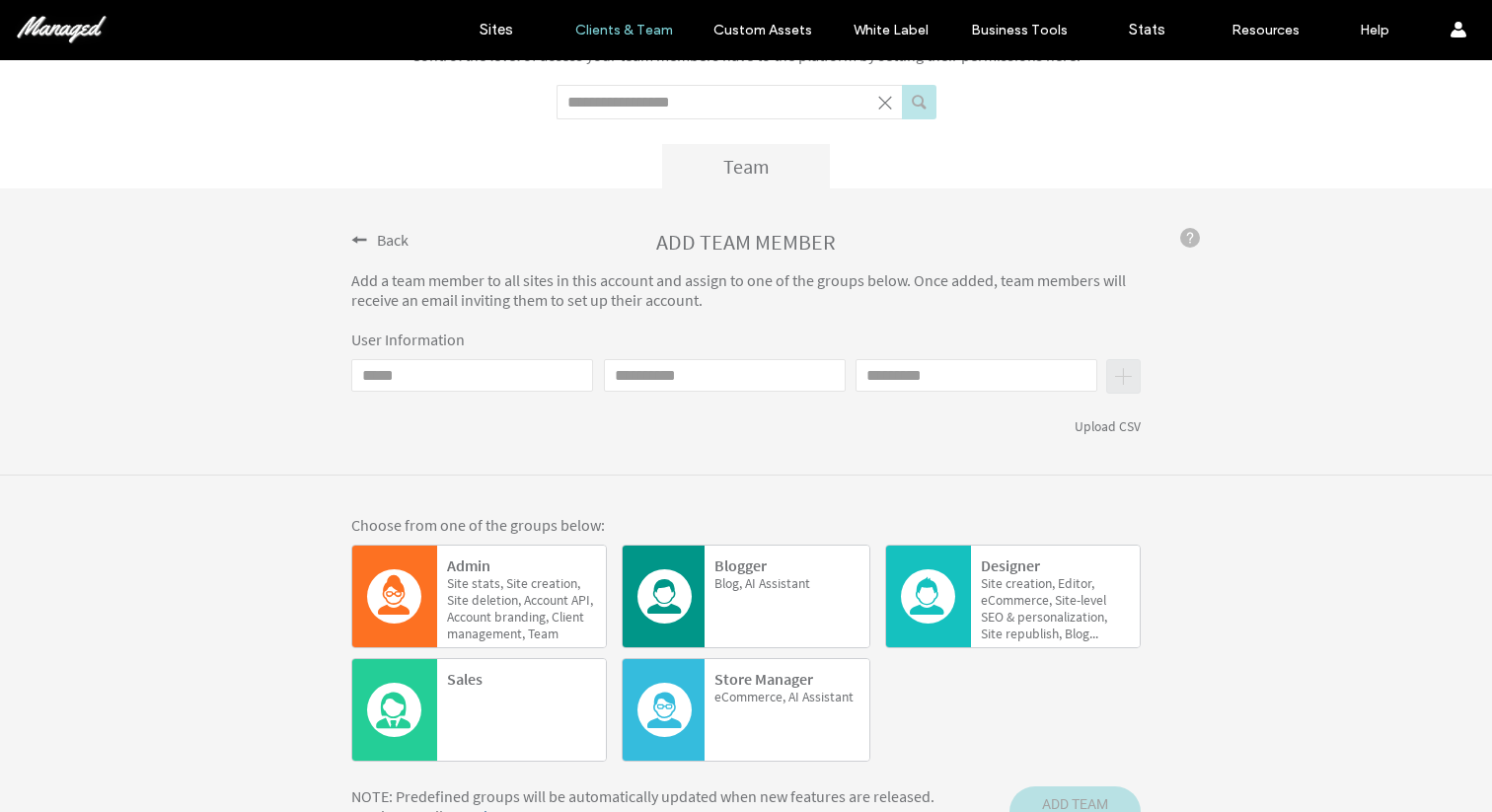 click on "Email" 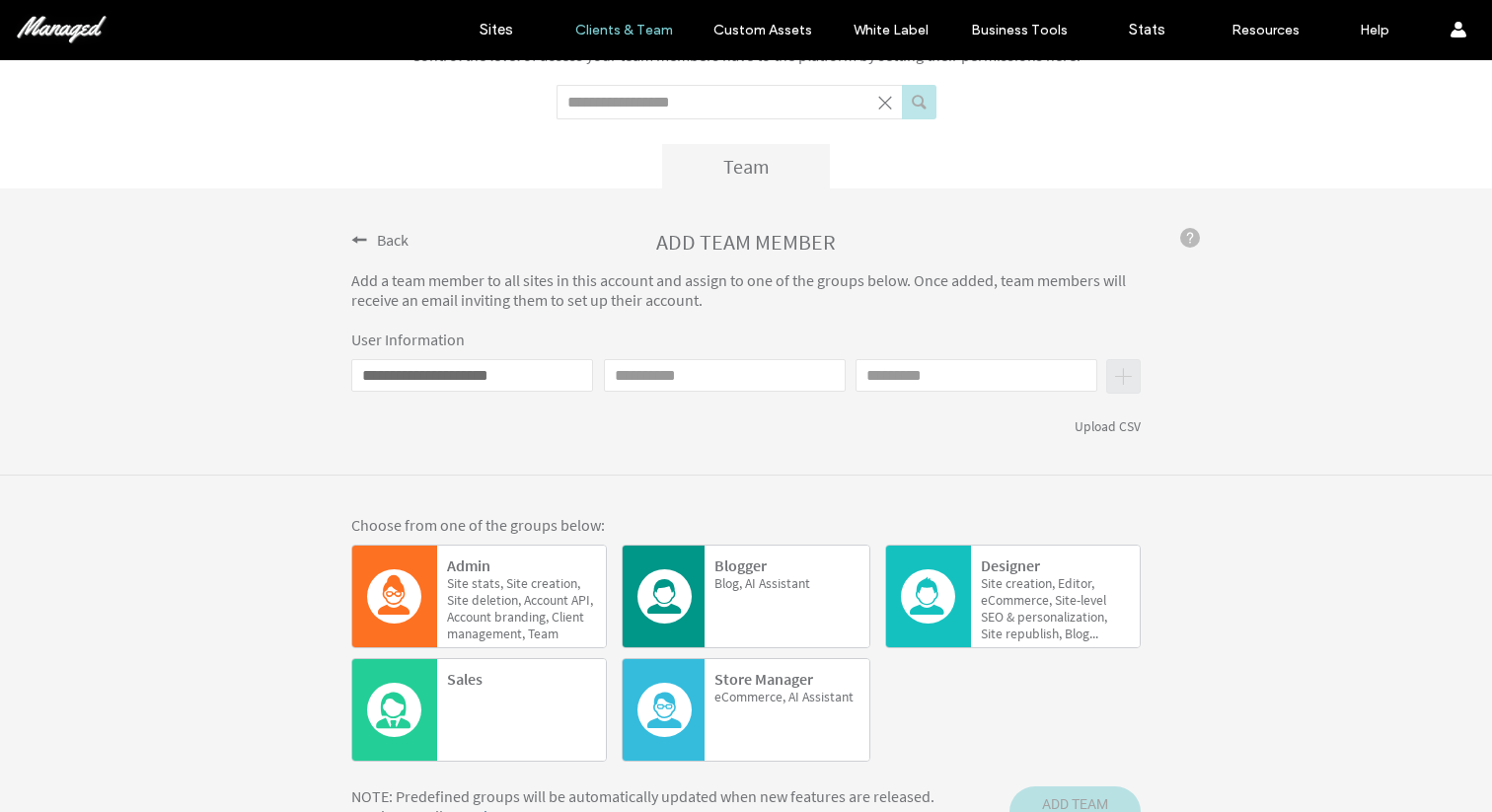 type on "**********" 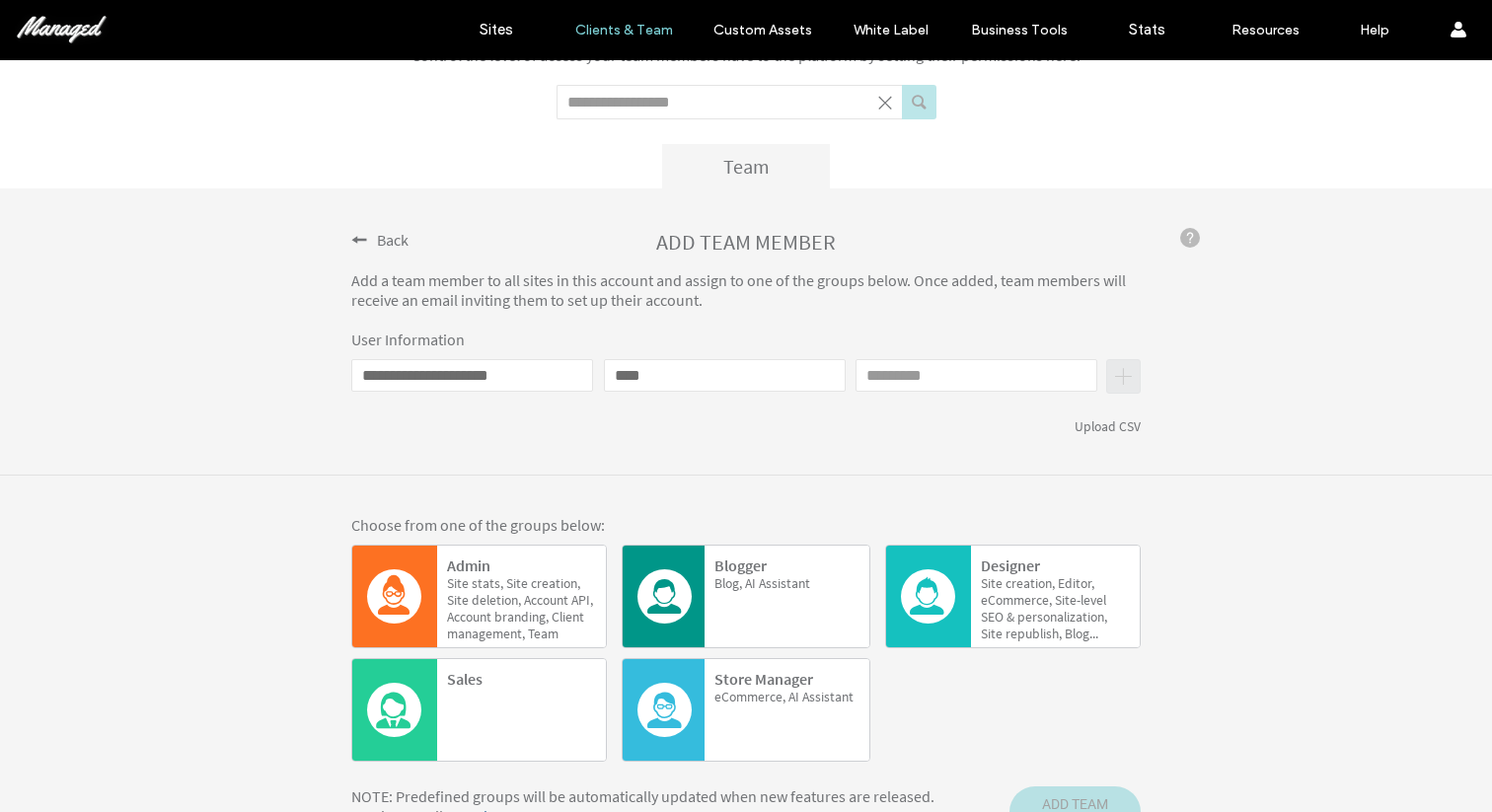 type on "****" 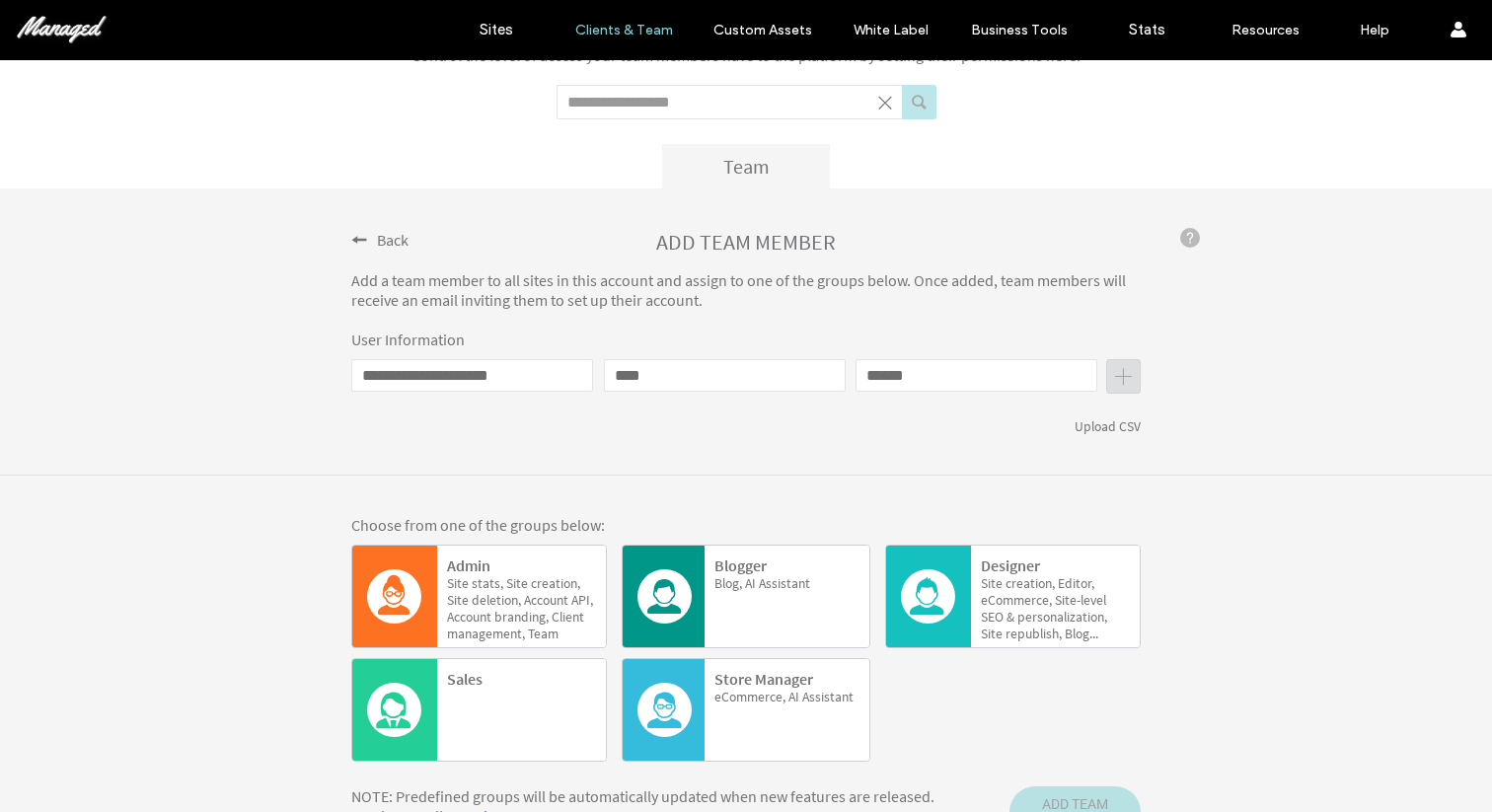 type on "******" 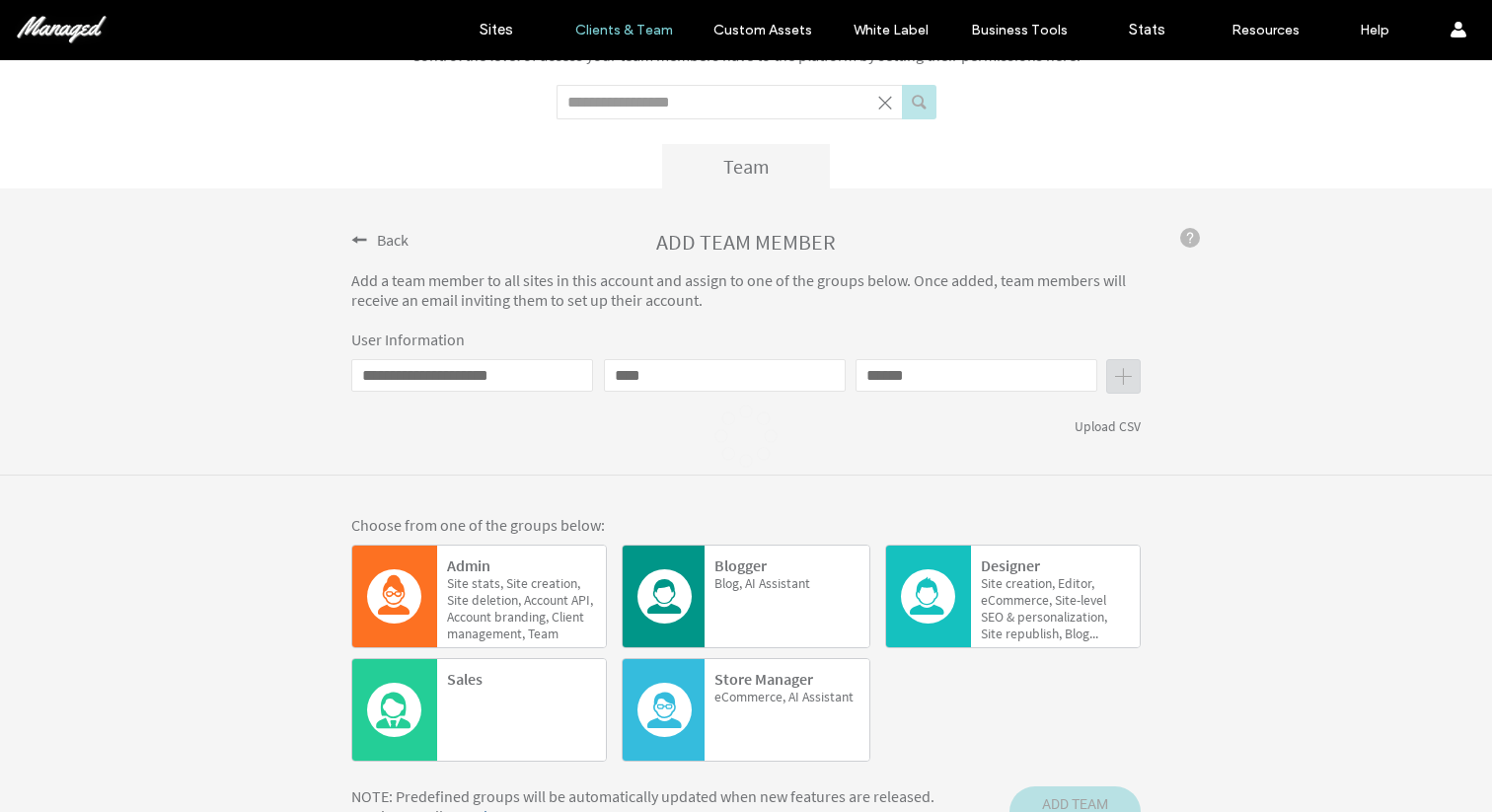 type 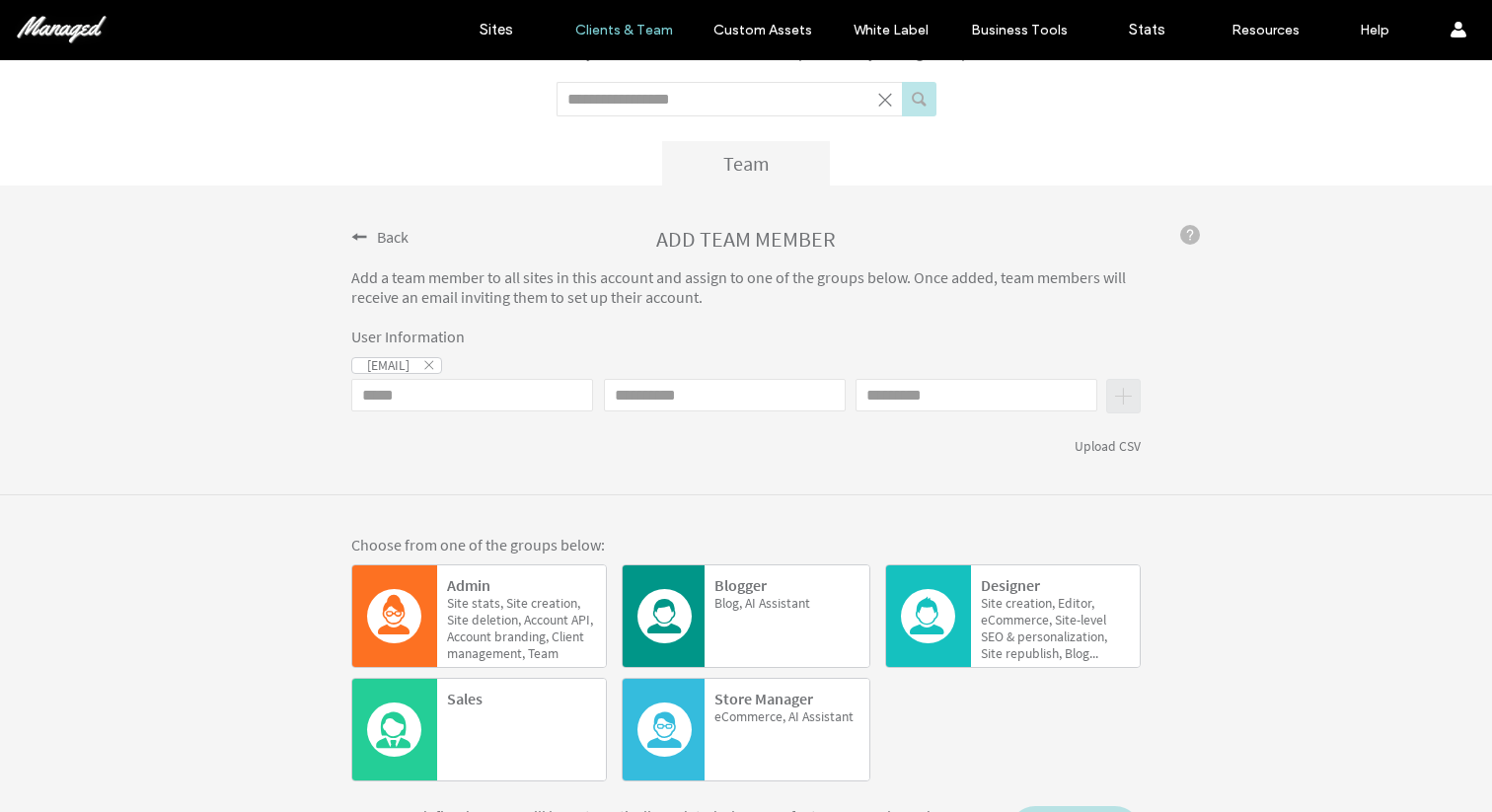 click on "deletion," 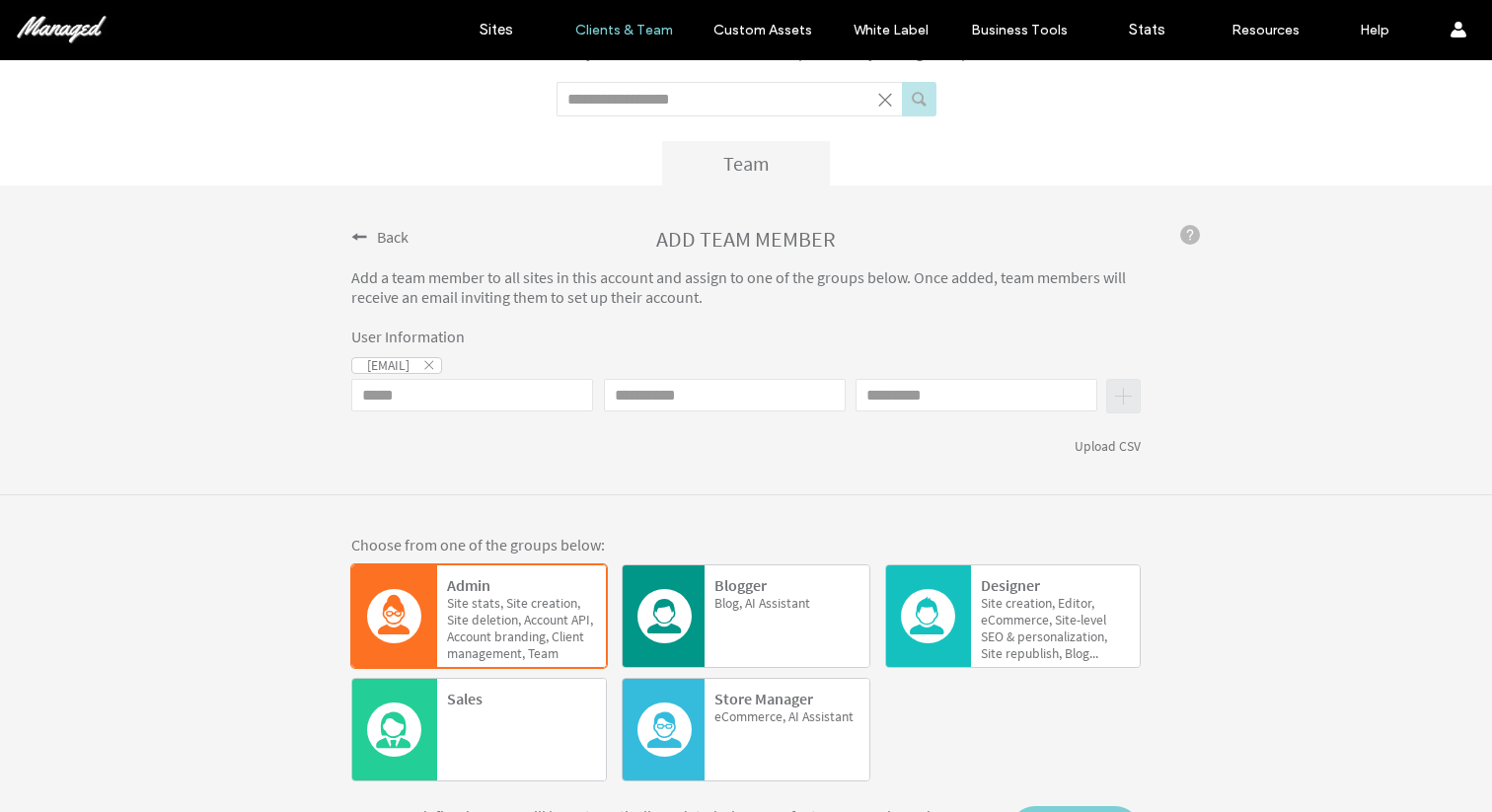 scroll, scrollTop: 253, scrollLeft: 0, axis: vertical 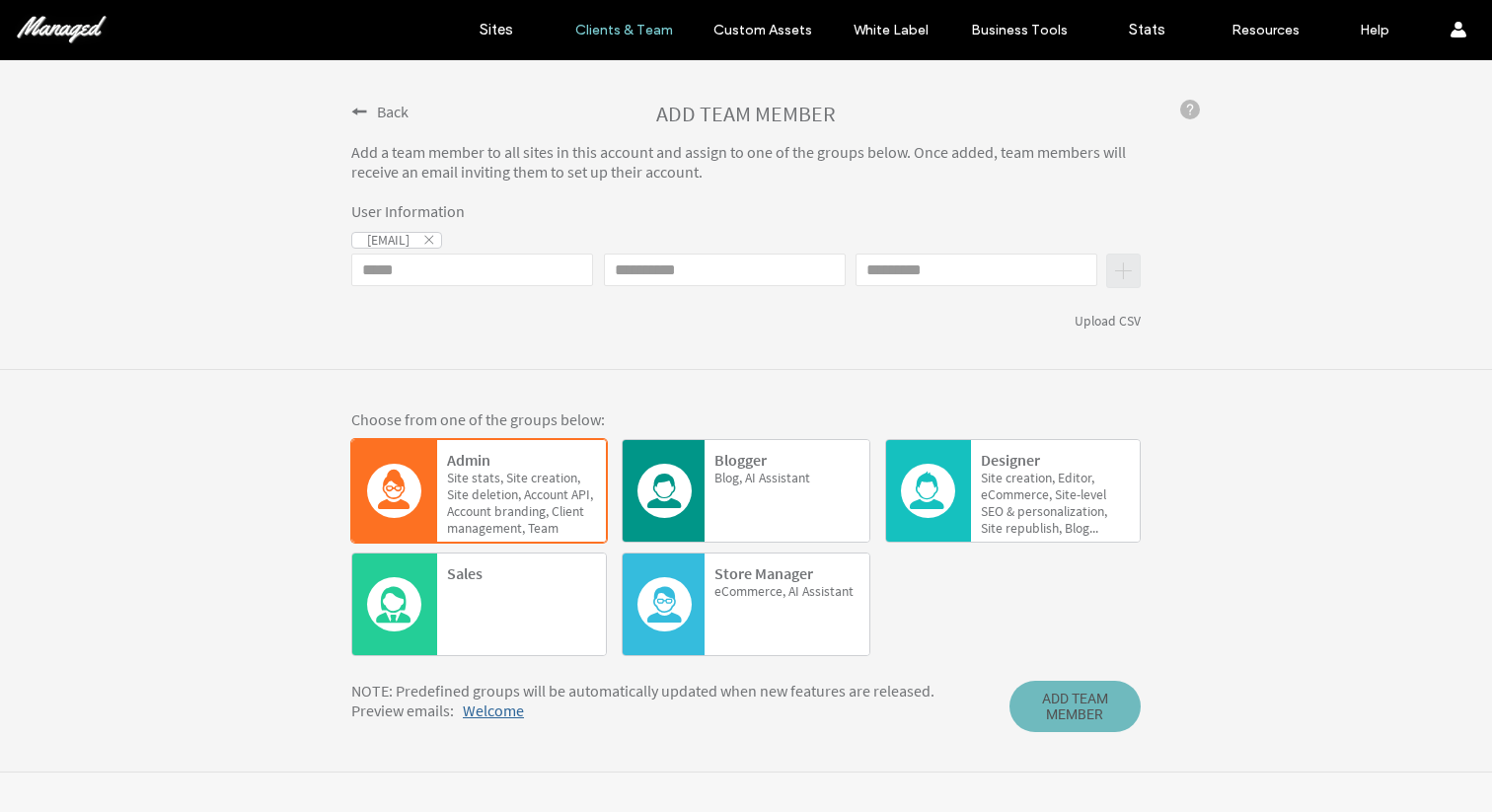 click on "ADD TEAM MEMBER" at bounding box center [1075, 706] 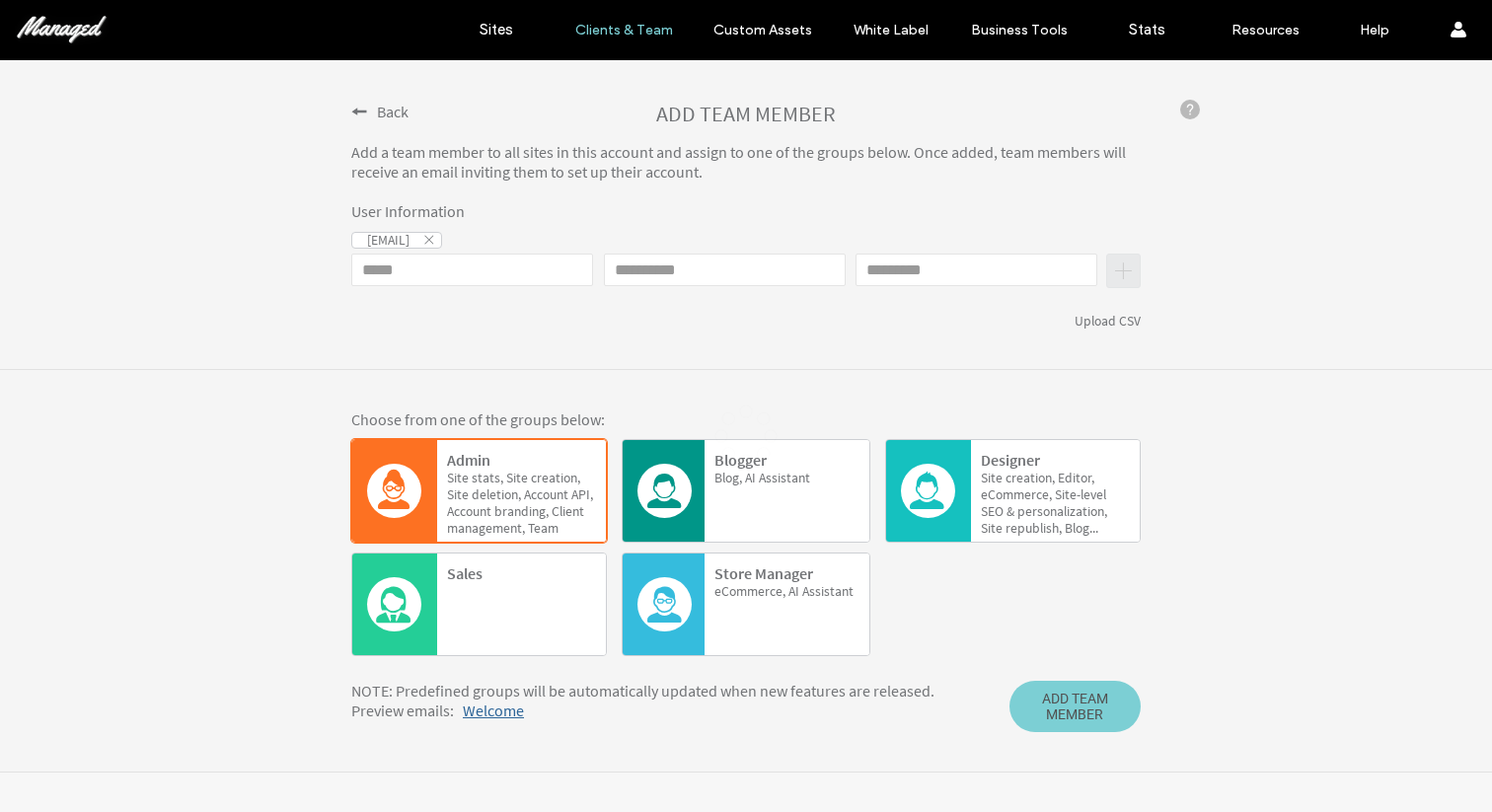 scroll, scrollTop: 123, scrollLeft: 0, axis: vertical 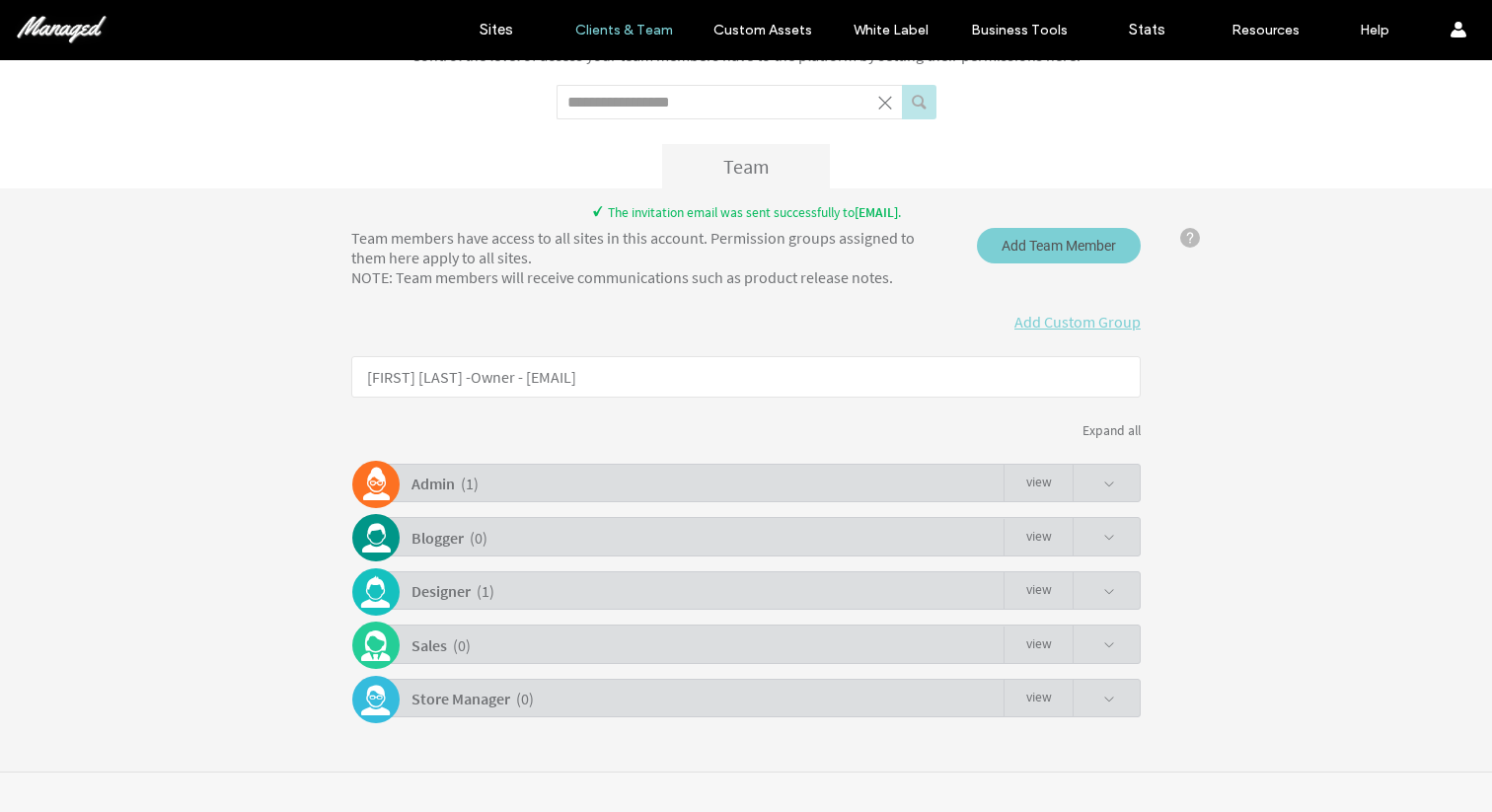 click at bounding box center (1093, 483) 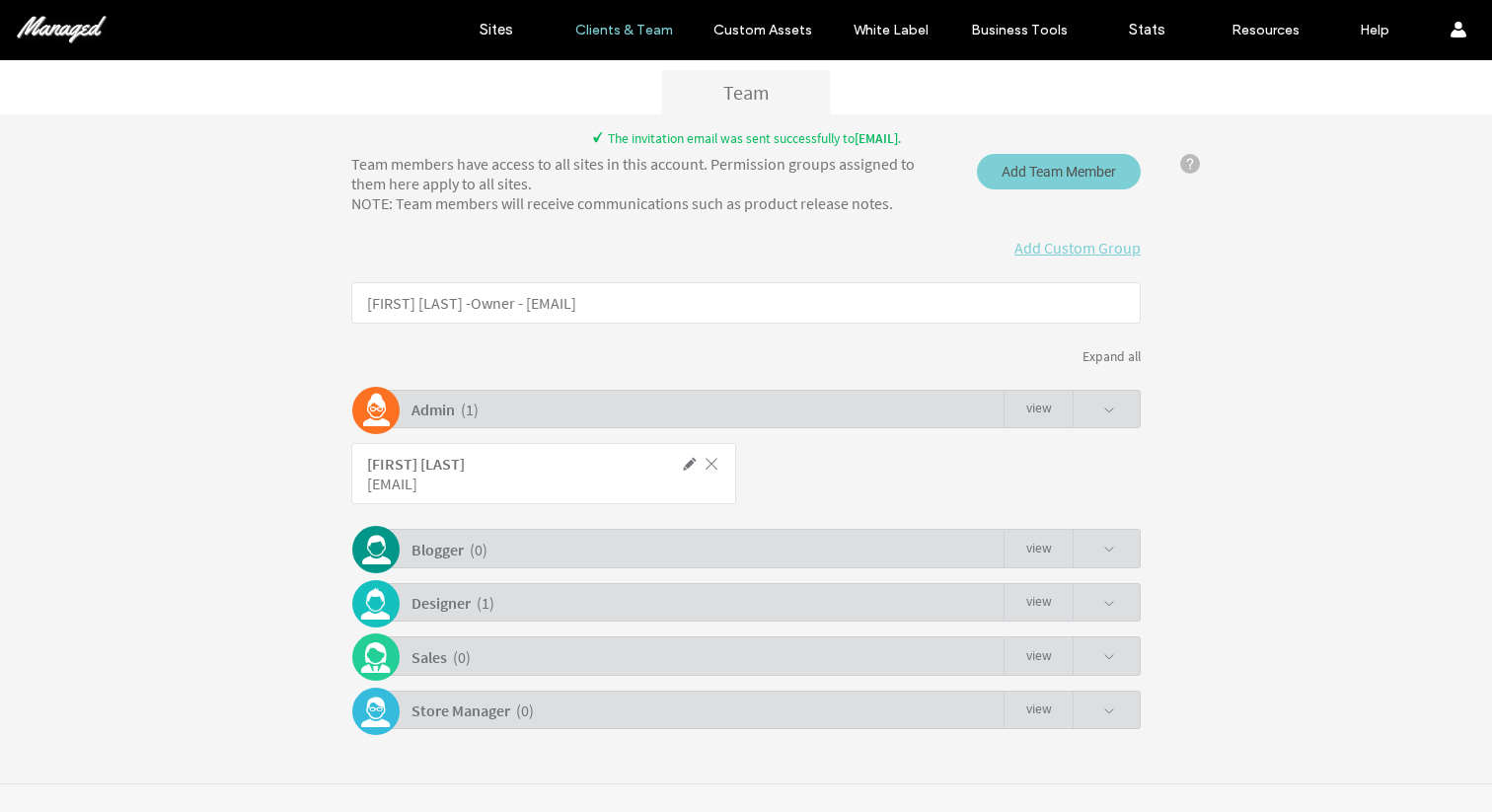 scroll, scrollTop: 209, scrollLeft: 0, axis: vertical 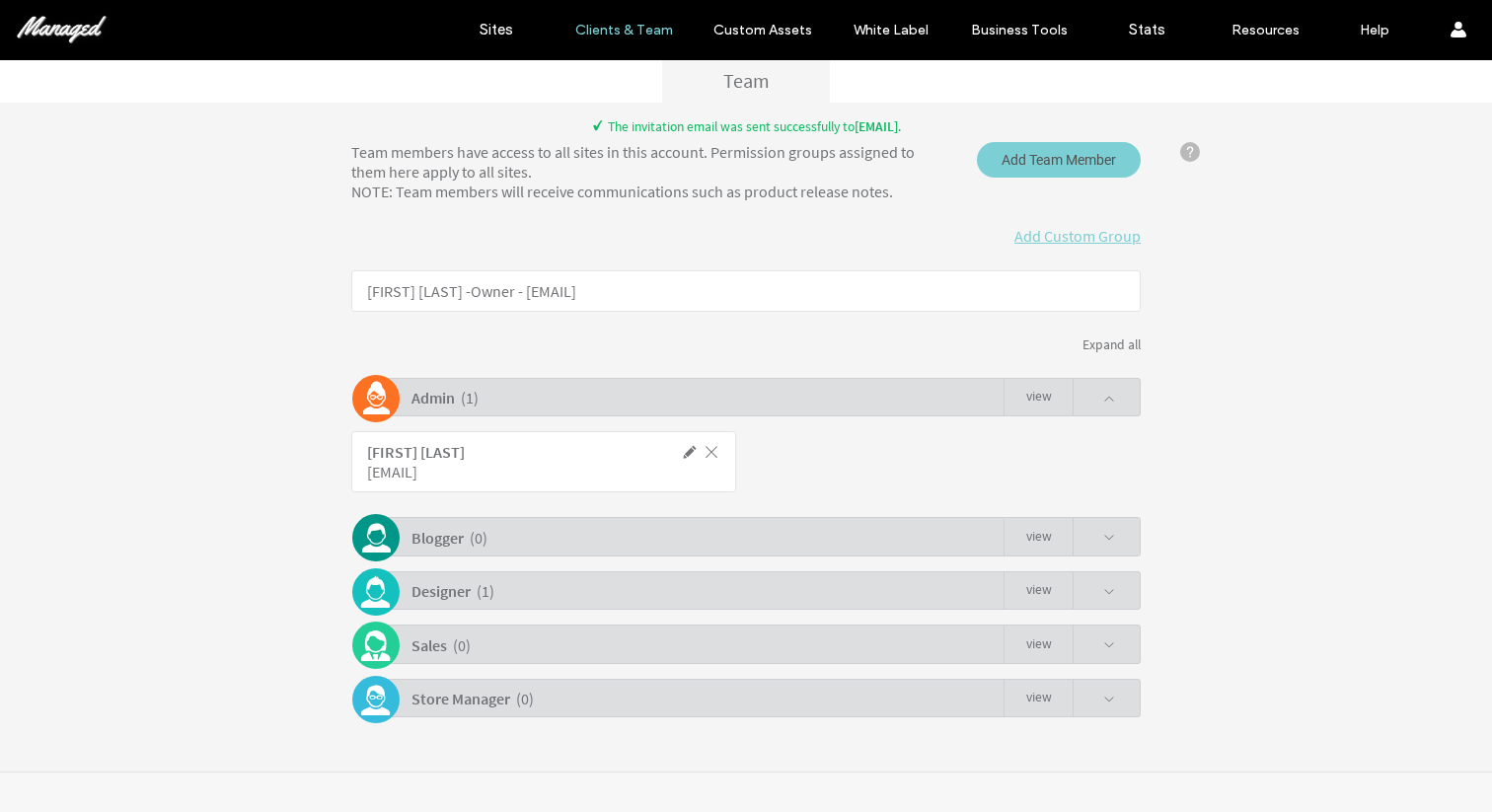 click on "view" 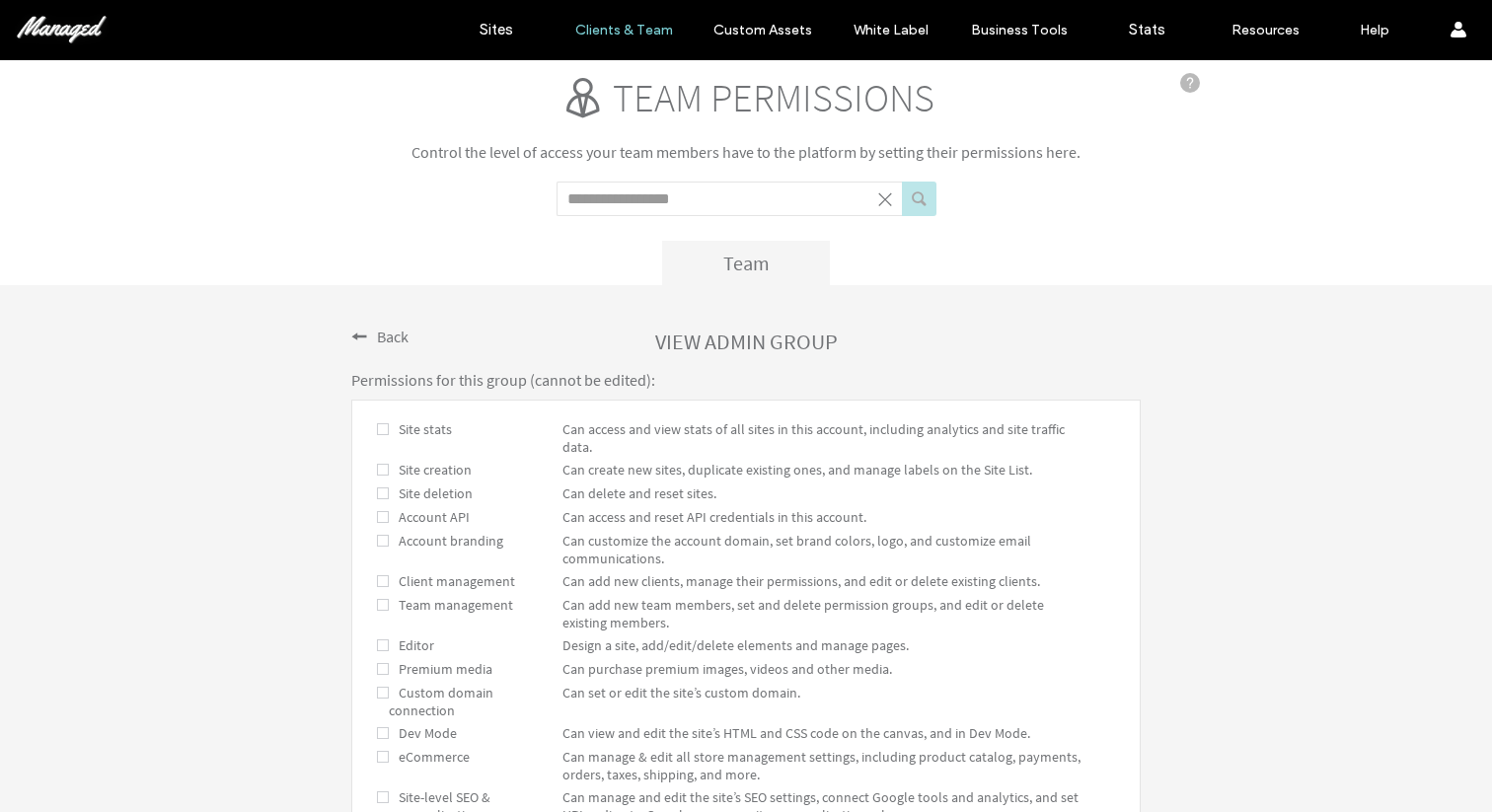 scroll, scrollTop: 0, scrollLeft: 0, axis: both 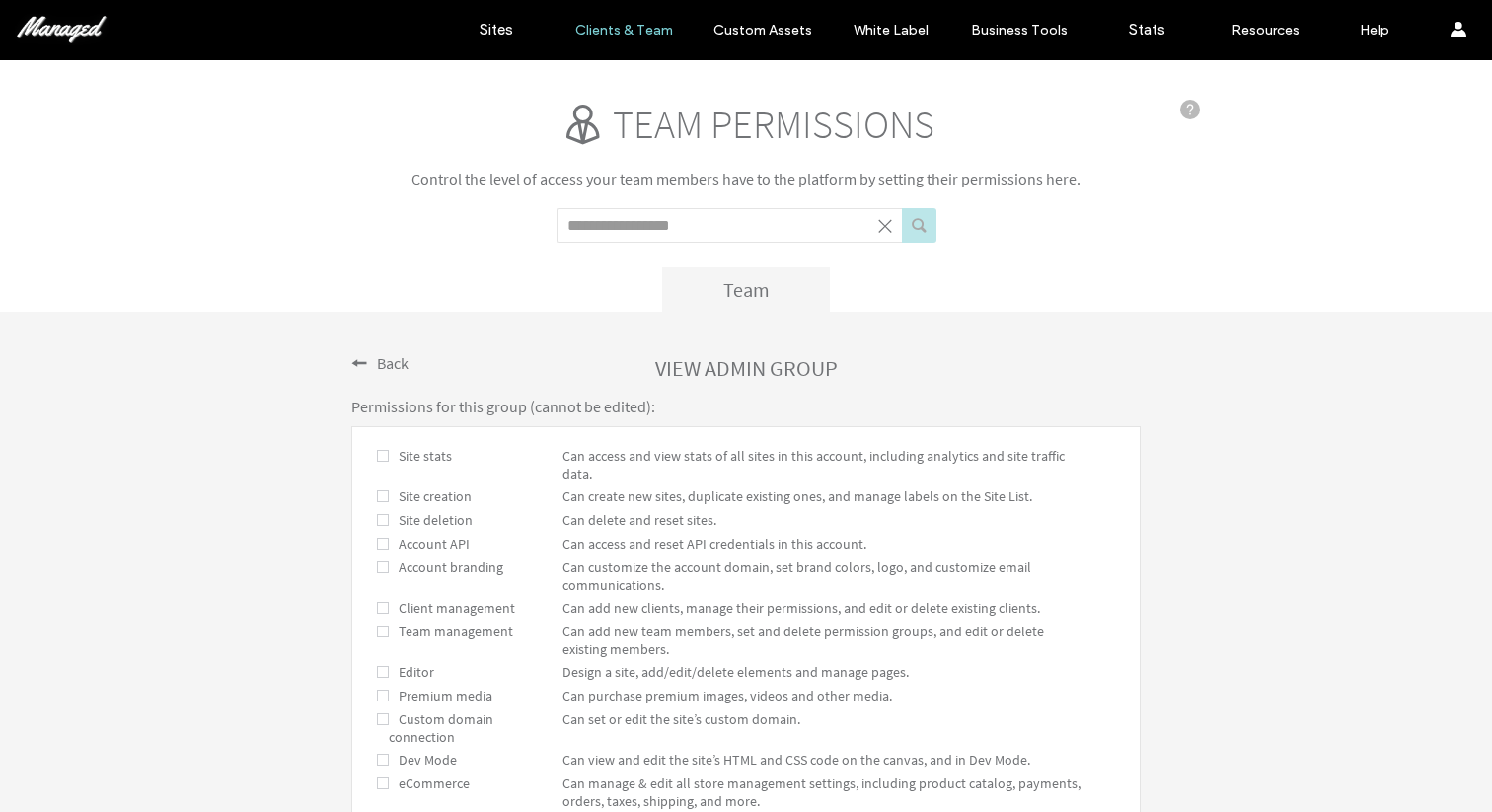 click at bounding box center (359, 363) 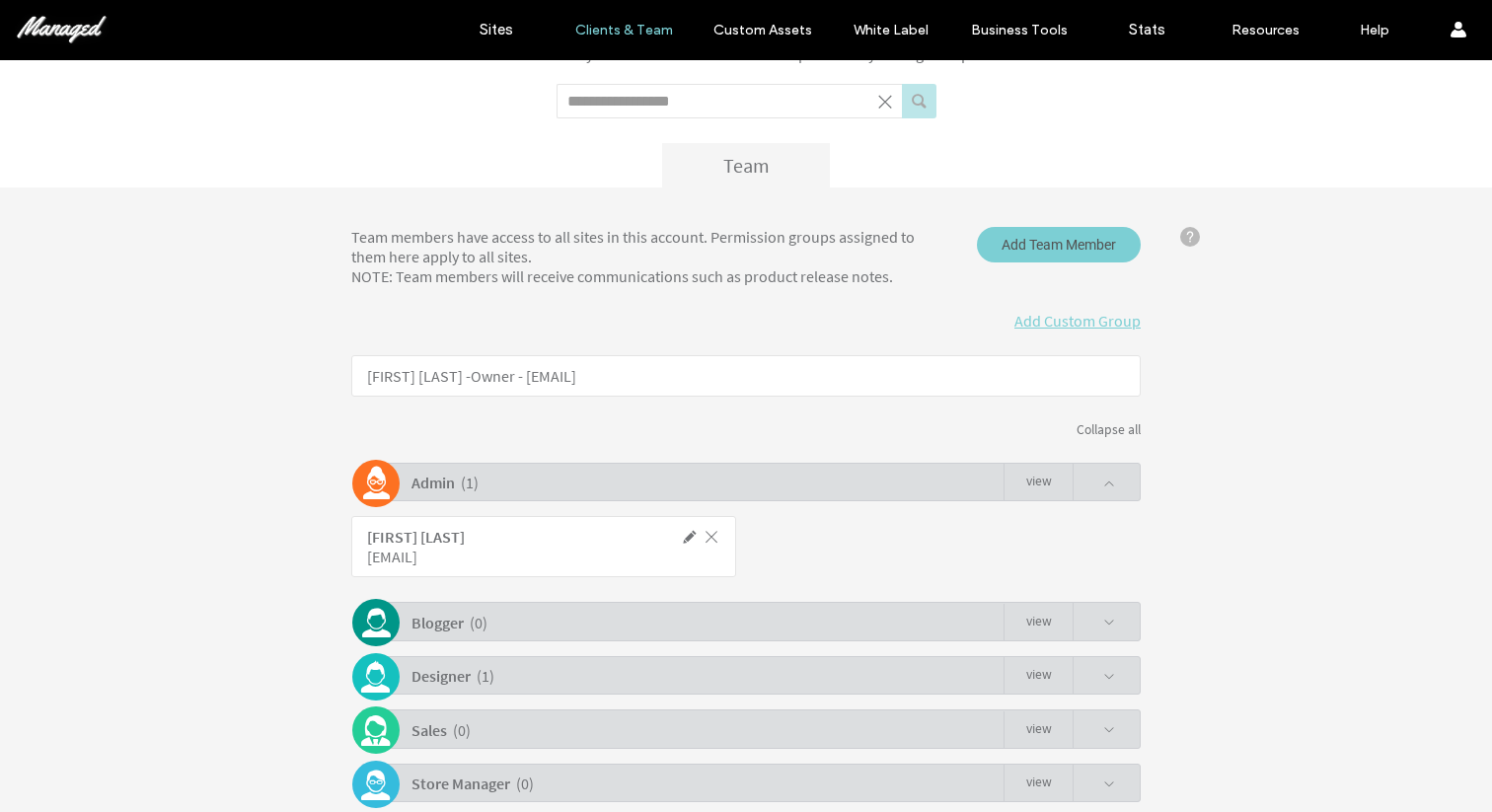 scroll, scrollTop: 209, scrollLeft: 0, axis: vertical 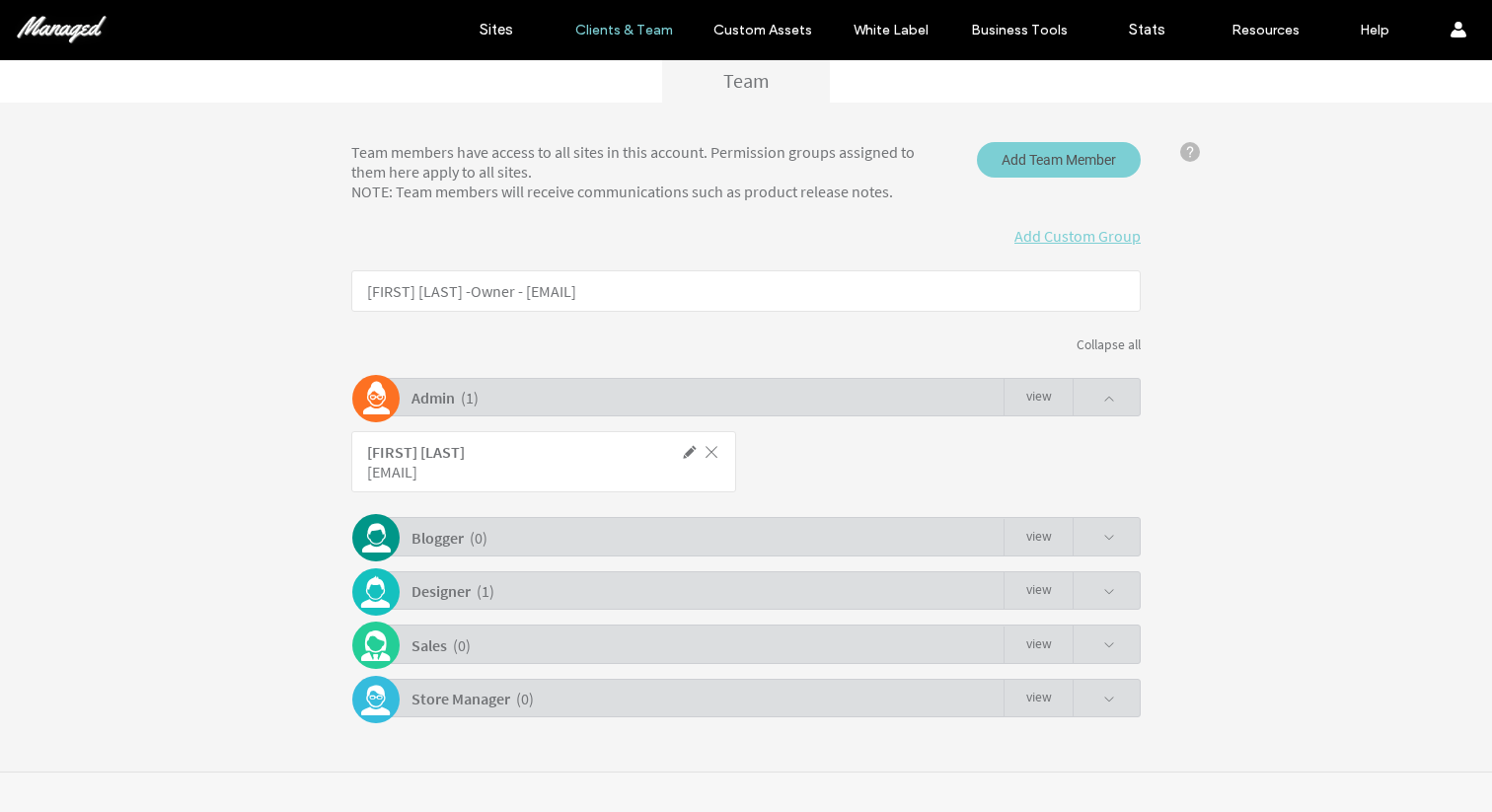 click 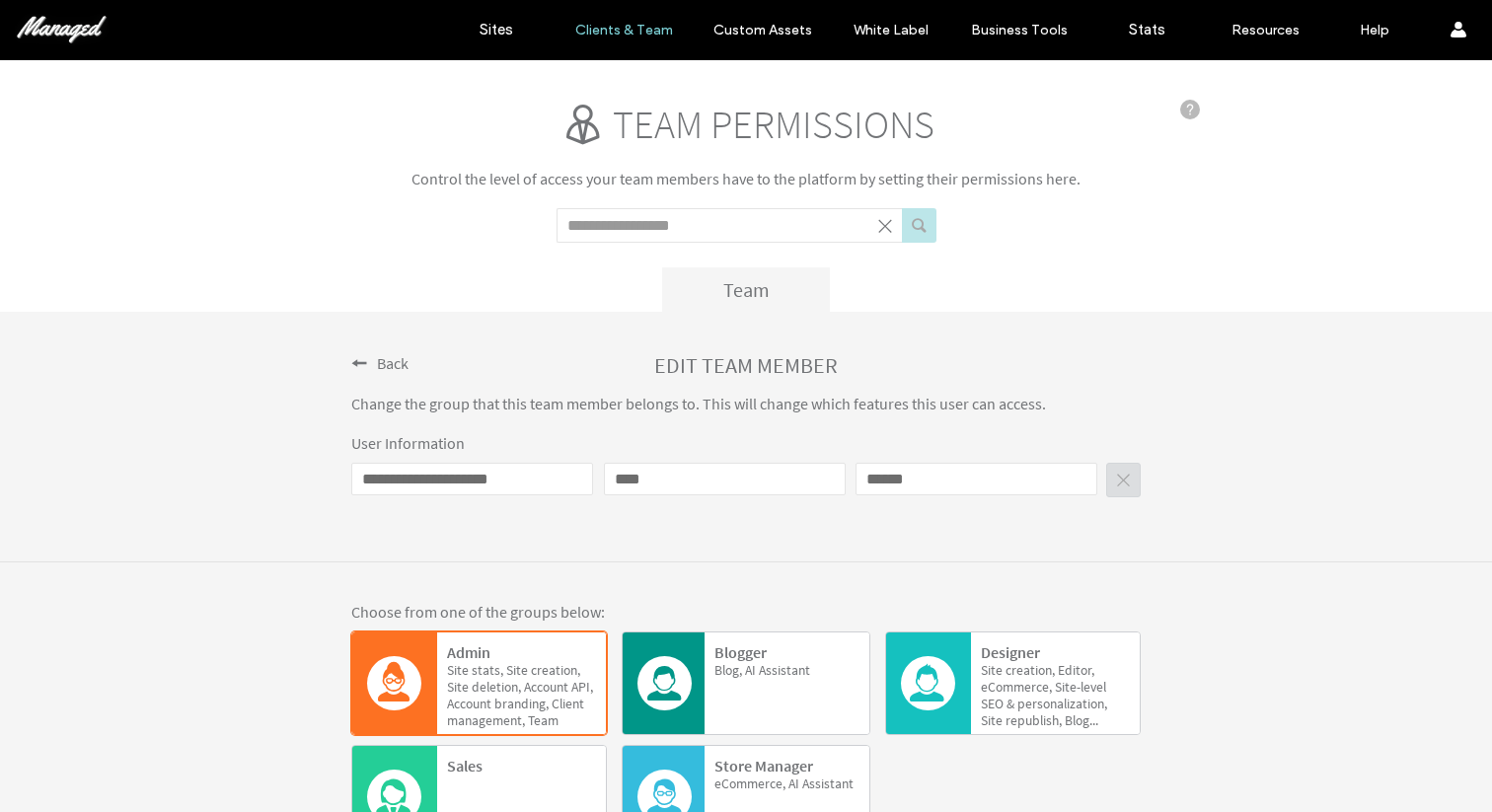 scroll, scrollTop: 181, scrollLeft: 0, axis: vertical 